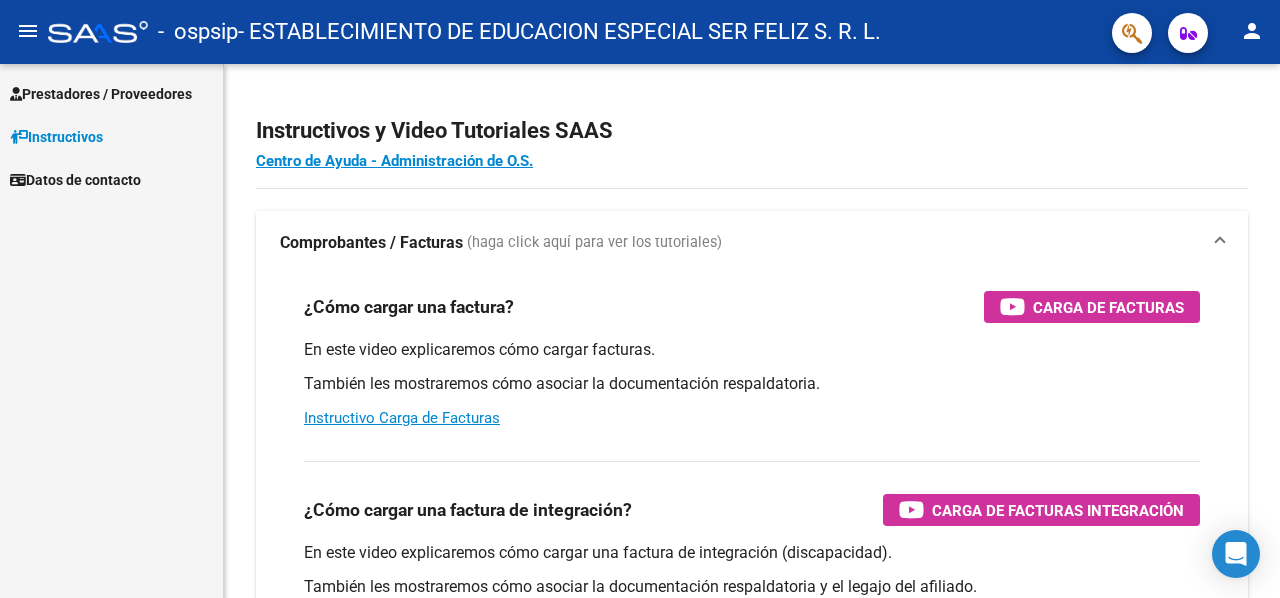 scroll, scrollTop: 0, scrollLeft: 0, axis: both 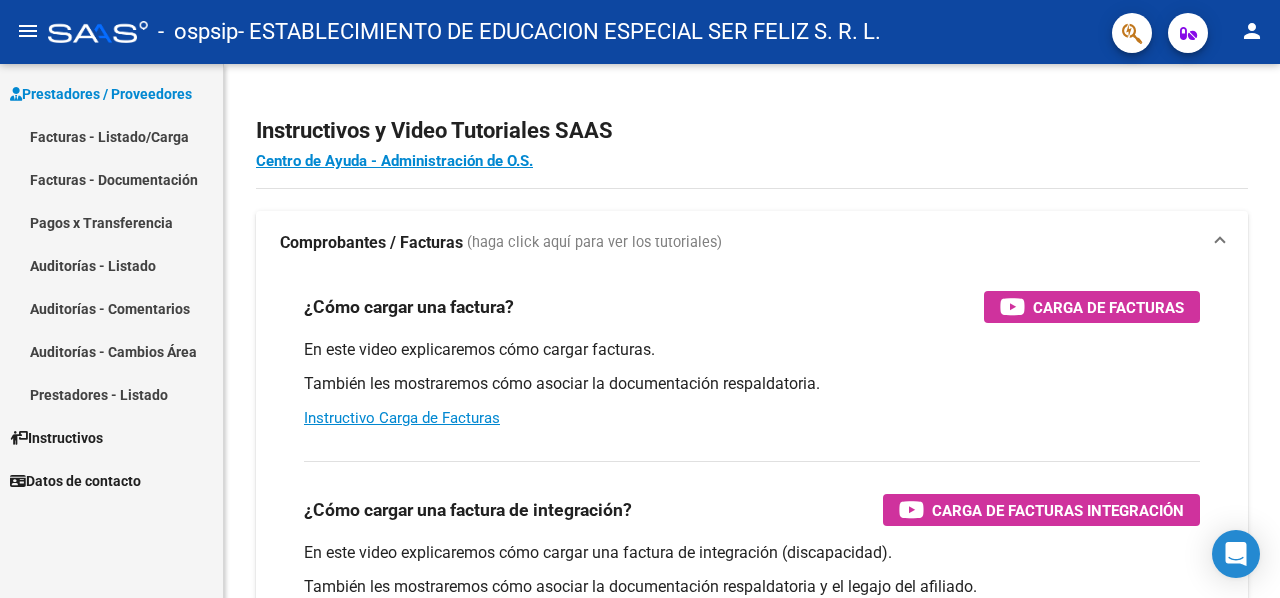 click on "Facturas - Listado/Carga" at bounding box center (111, 136) 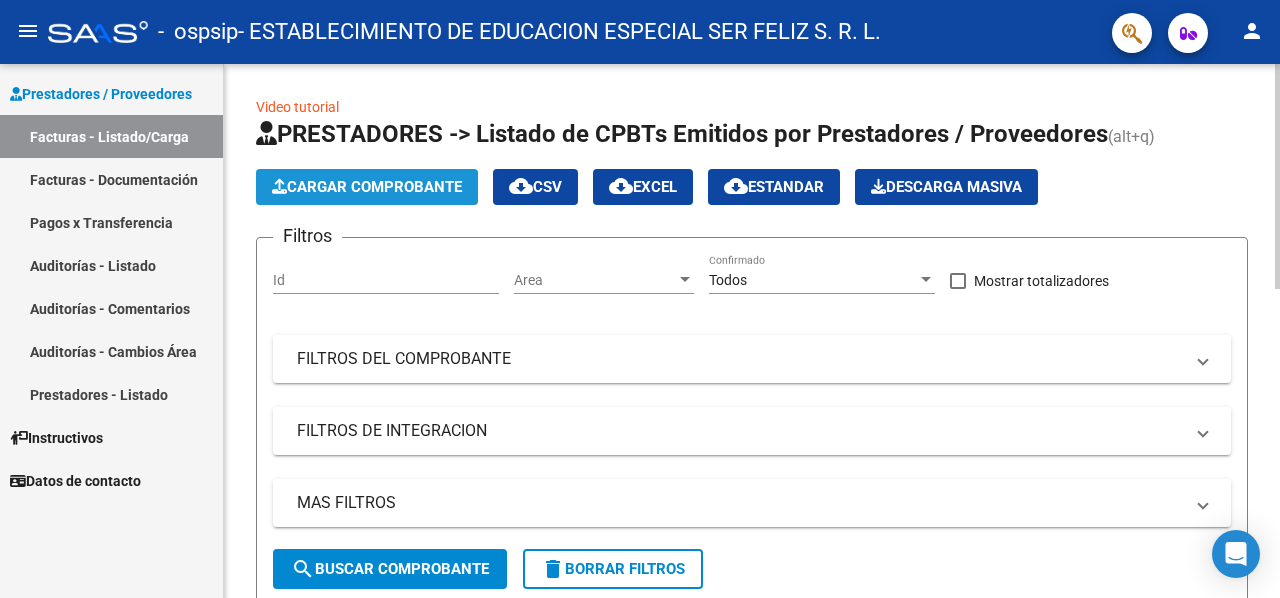 click on "Cargar Comprobante" 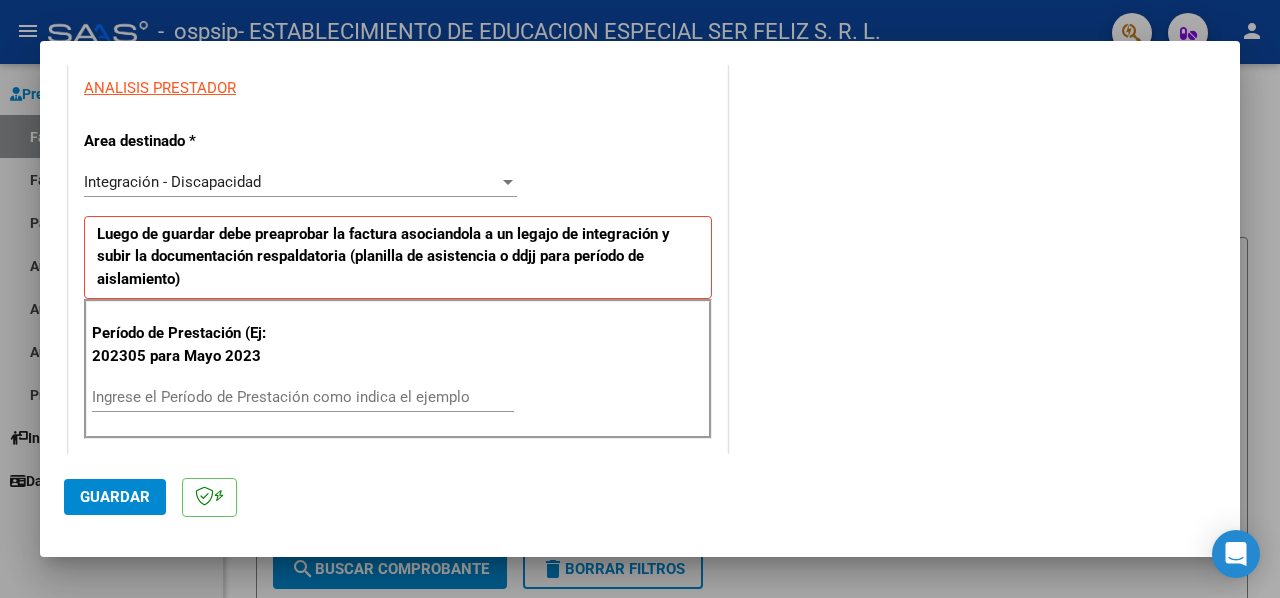 scroll, scrollTop: 400, scrollLeft: 0, axis: vertical 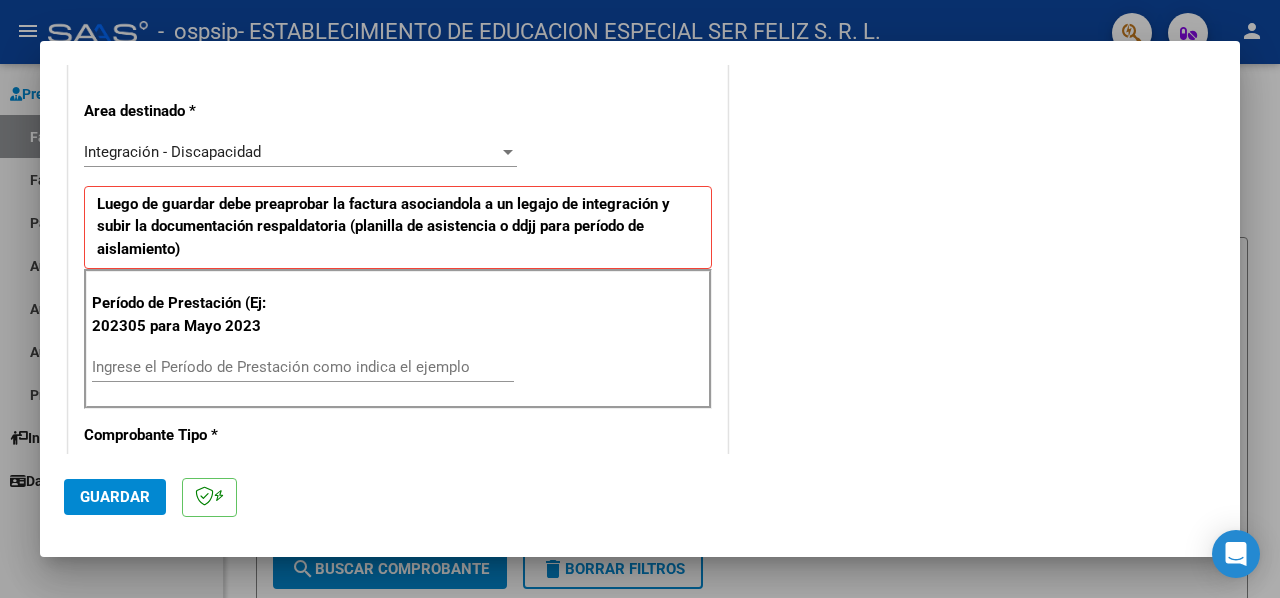 click on "Ingrese el Período de Prestación como indica el ejemplo" at bounding box center (303, 367) 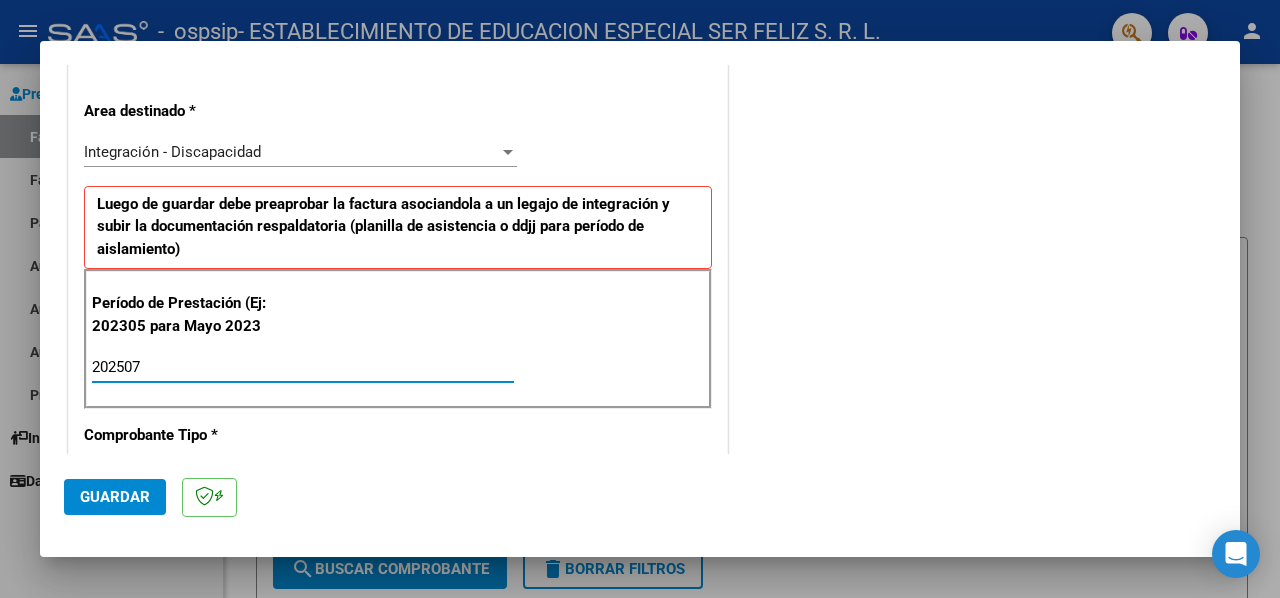 type on "202507" 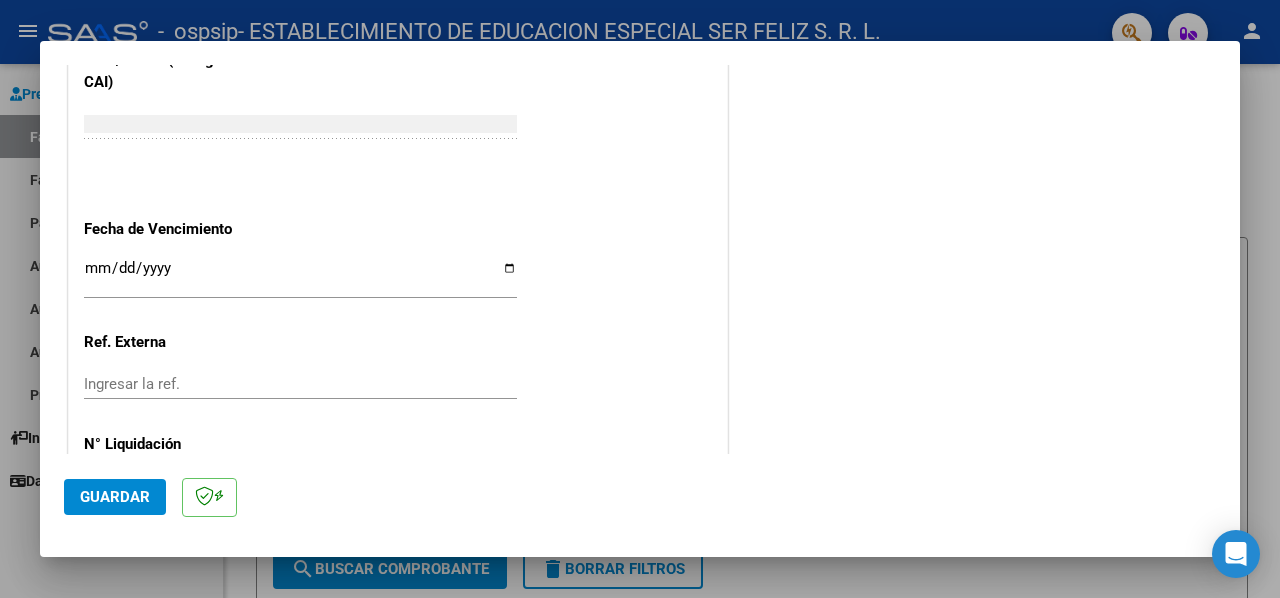 scroll, scrollTop: 1300, scrollLeft: 0, axis: vertical 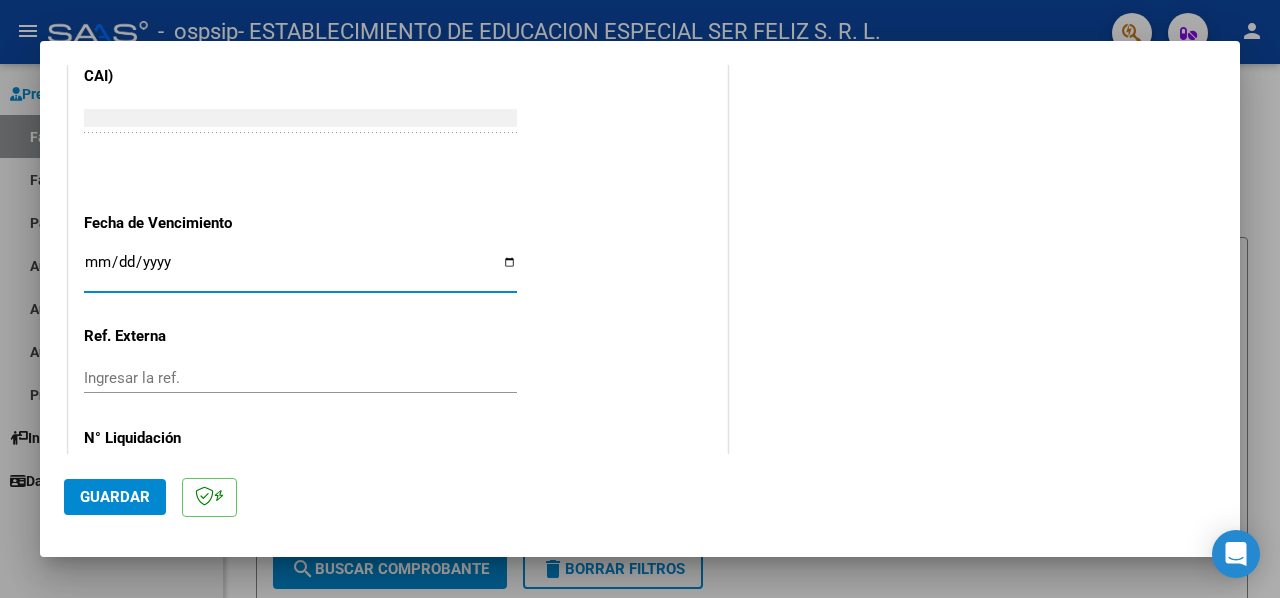 click on "Ingresar la fecha" at bounding box center (300, 270) 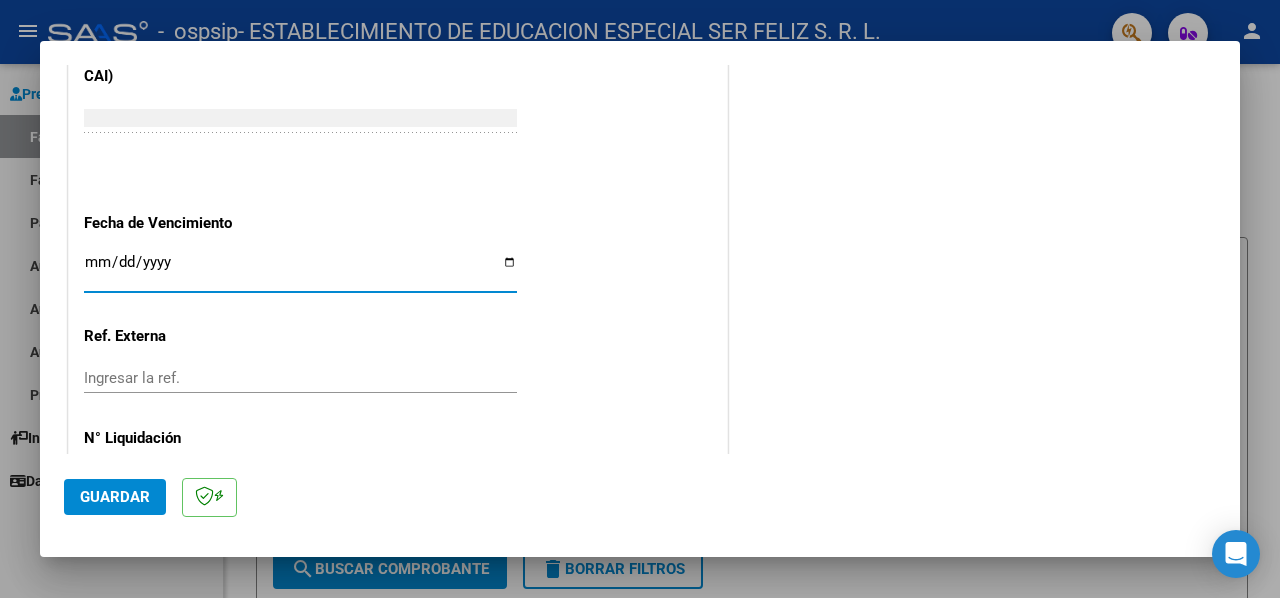 type on "[YEAR]-[MONTH]-[DATE]" 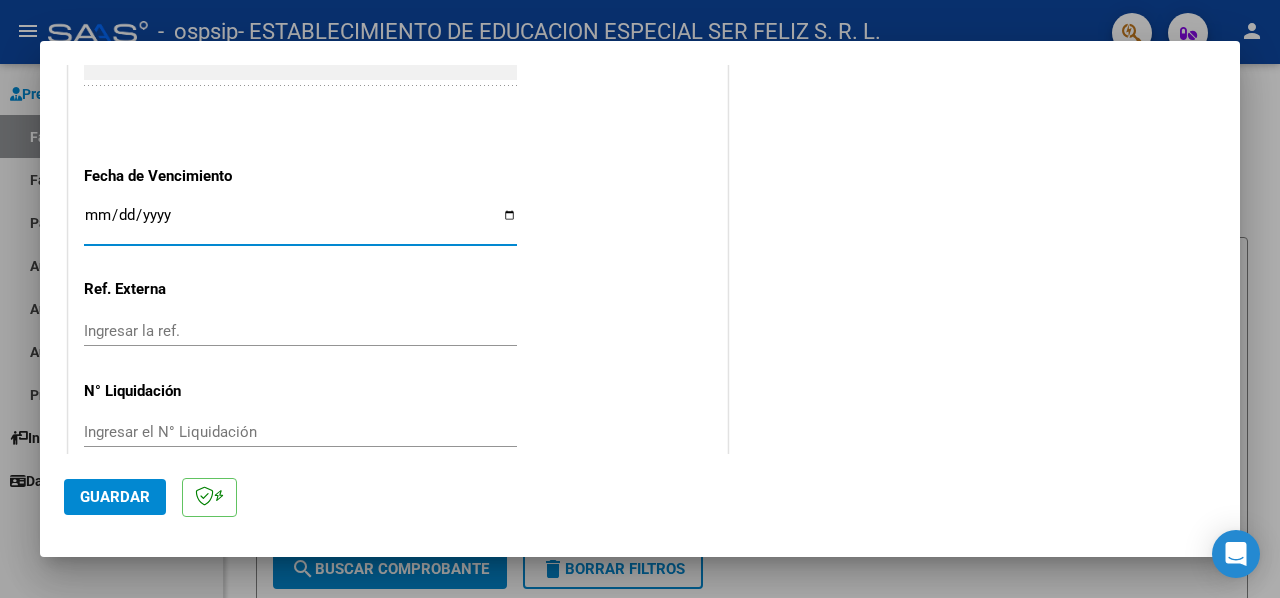scroll, scrollTop: 1374, scrollLeft: 0, axis: vertical 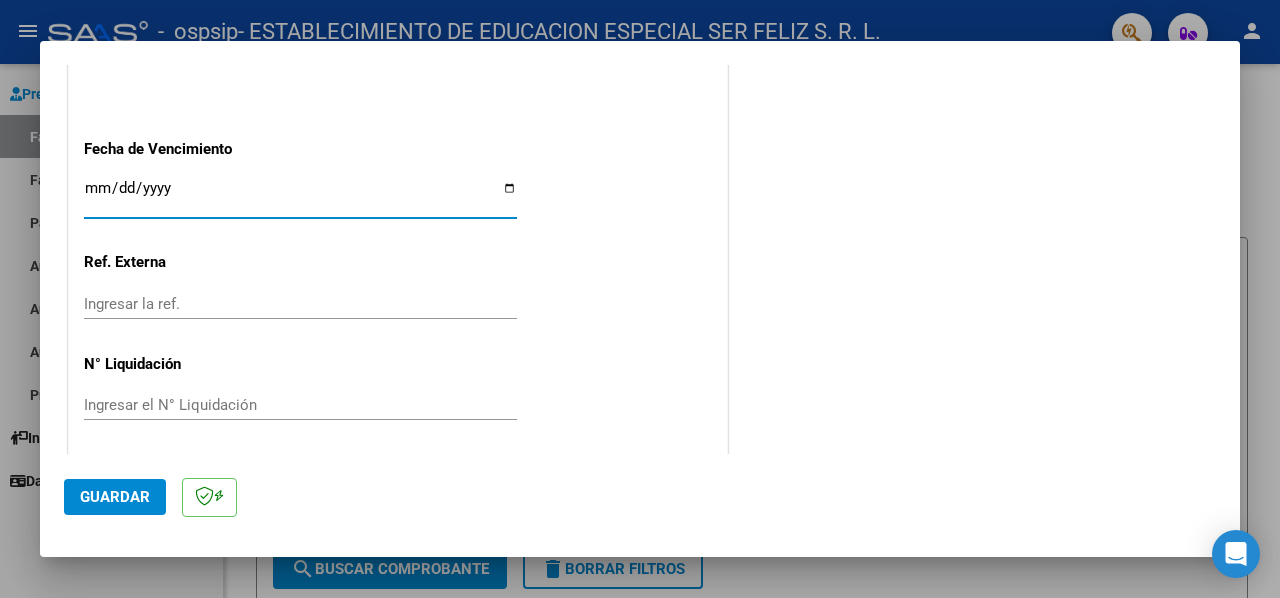 click on "Guardar" 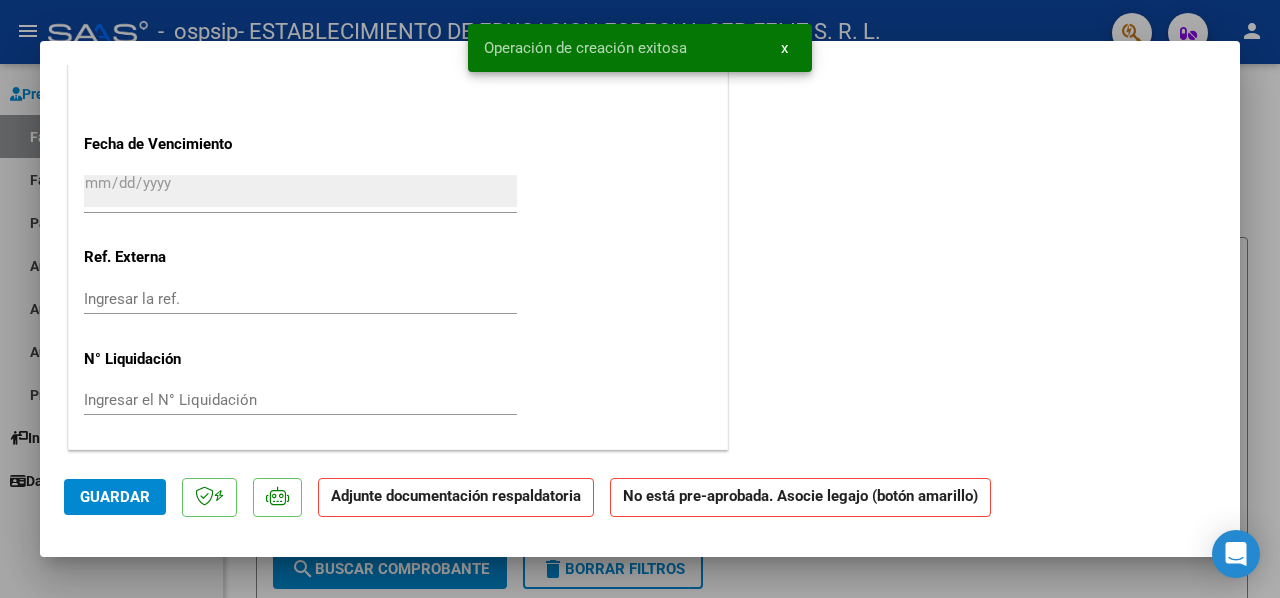 scroll, scrollTop: 0, scrollLeft: 0, axis: both 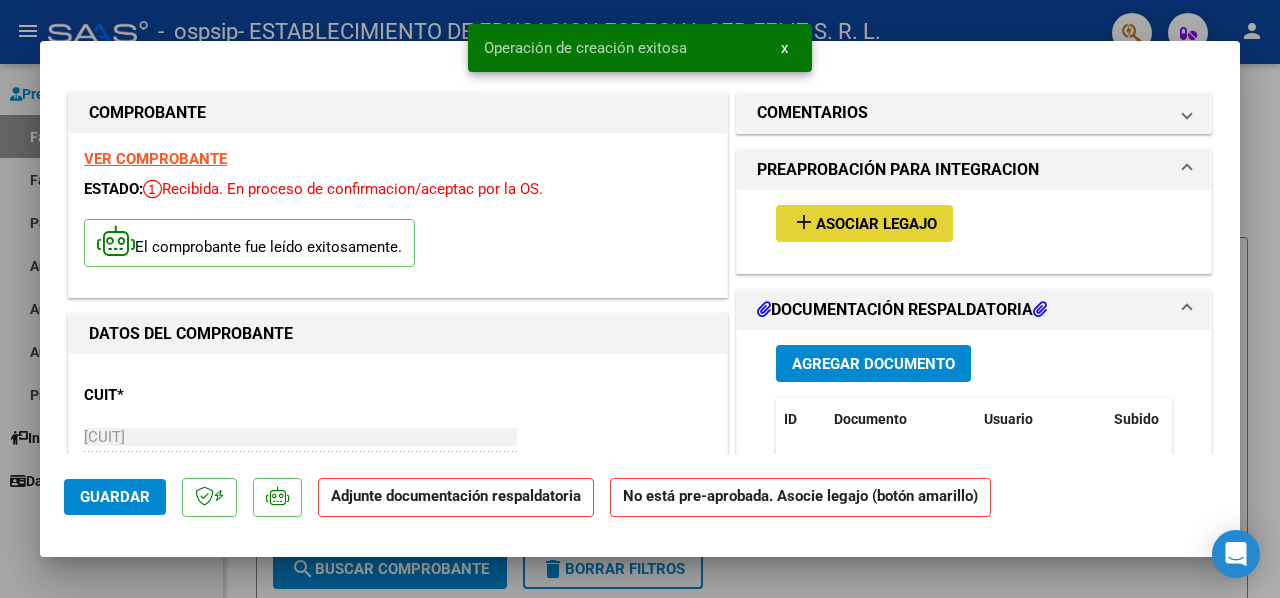 click on "Asociar Legajo" at bounding box center (876, 224) 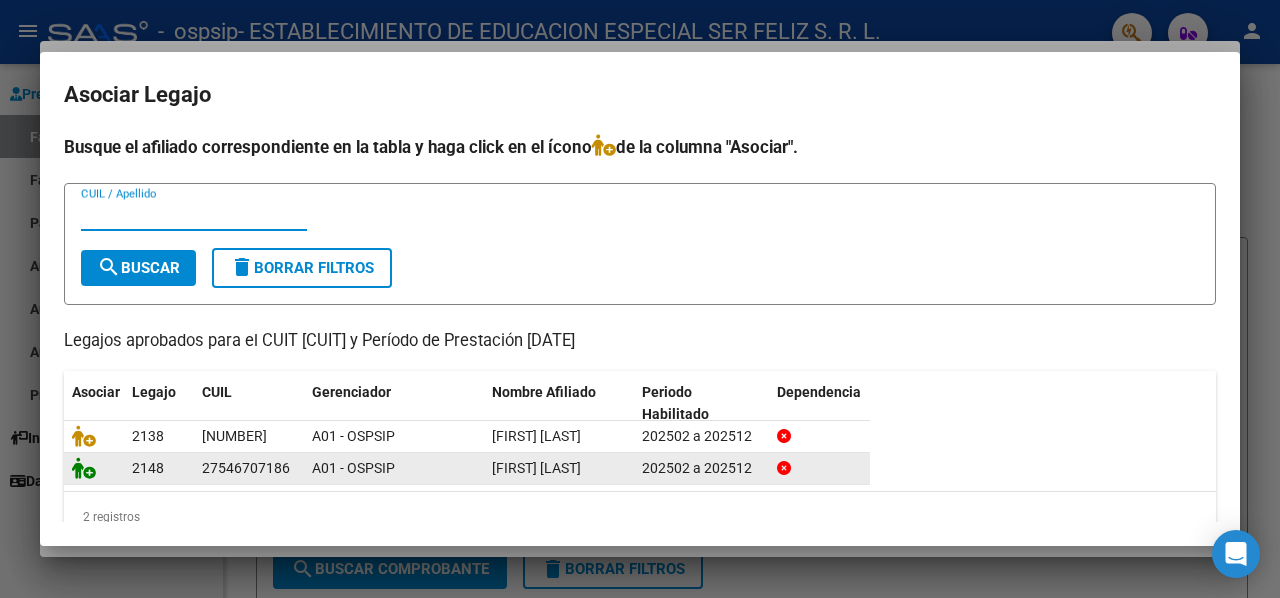 click 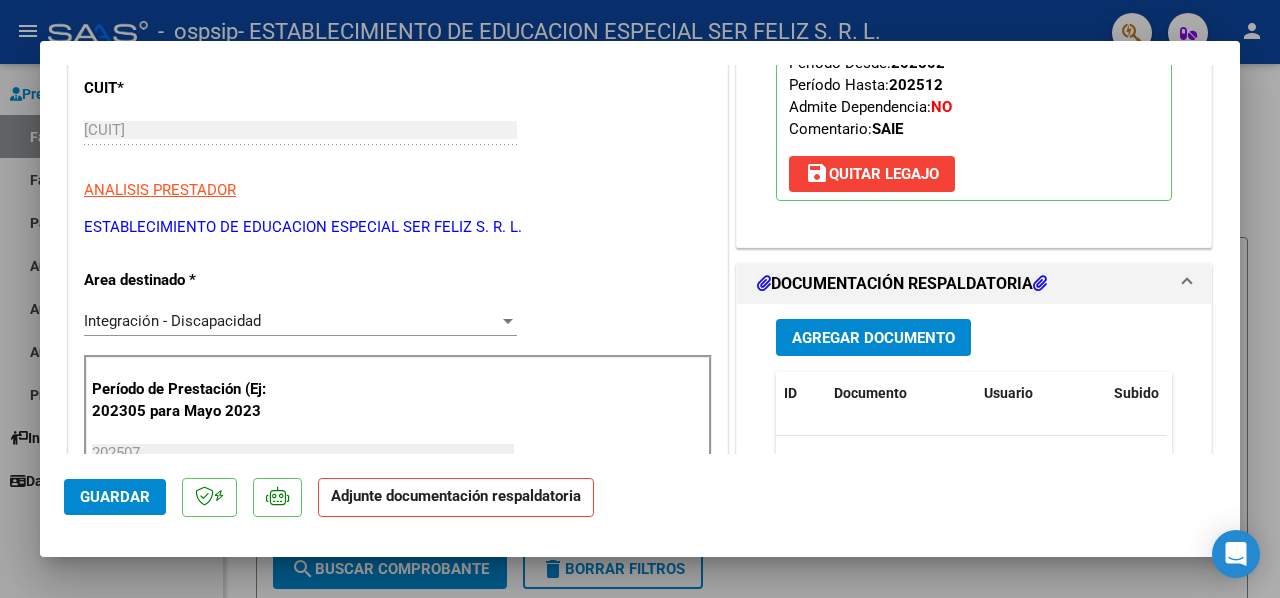 scroll, scrollTop: 300, scrollLeft: 0, axis: vertical 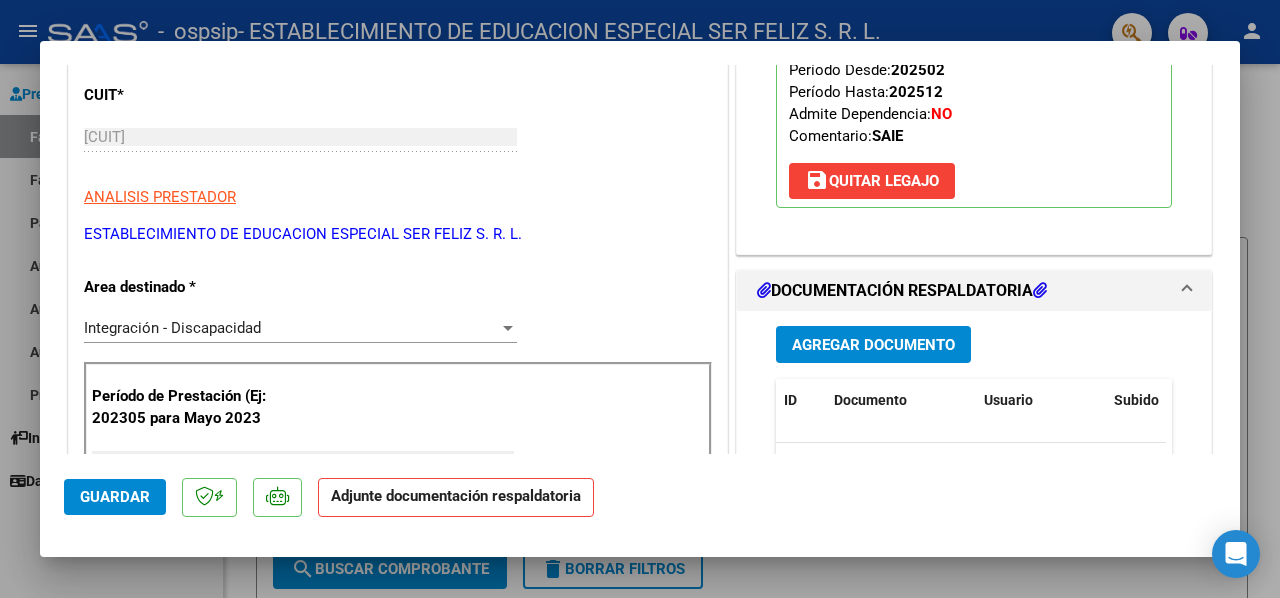 click on "Agregar Documento" at bounding box center [873, 345] 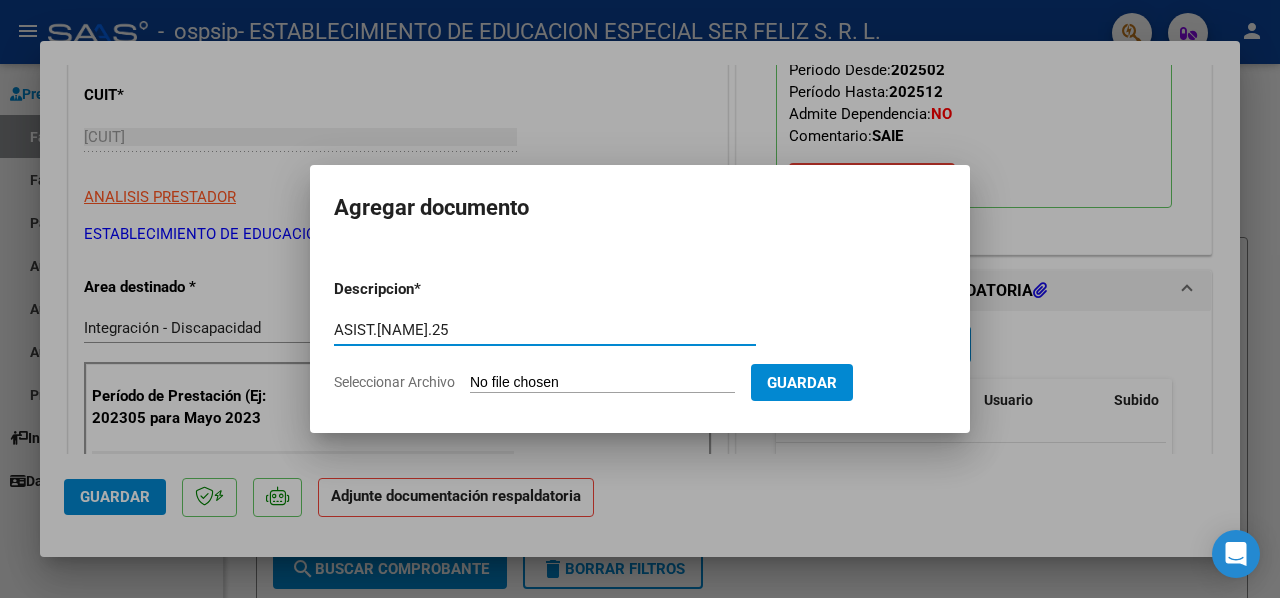 type on "ASIST.JUL.25" 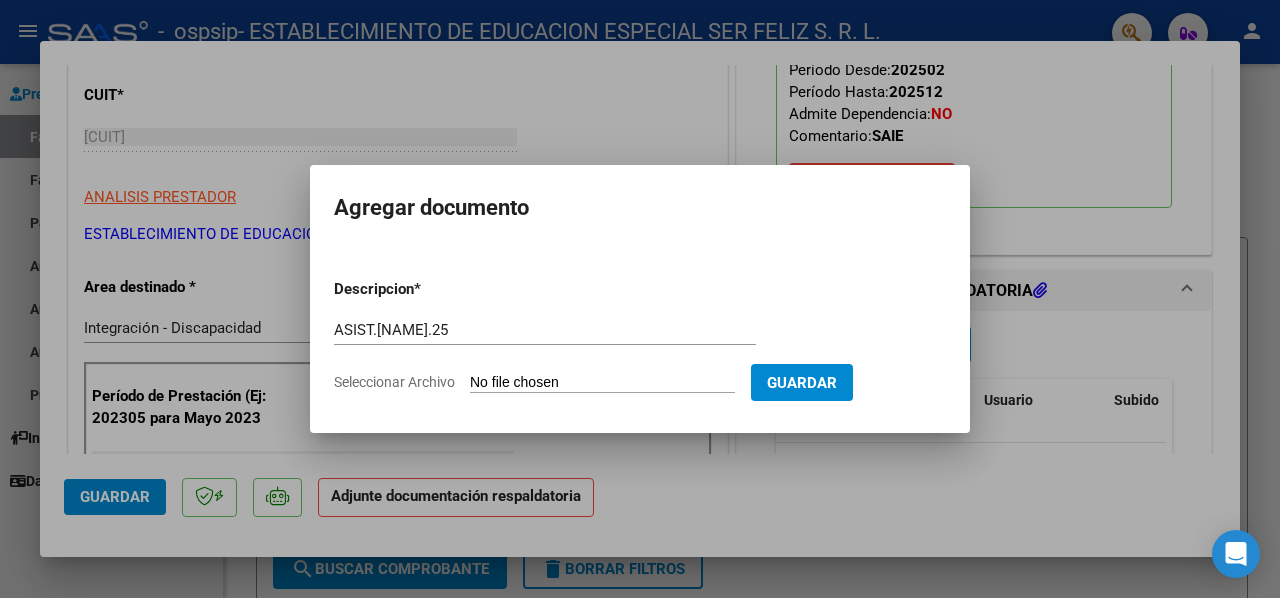 type on "C:\fakepath\FLORES FRANCO MILAGRO- CONCU- JULIO 2025.pdf" 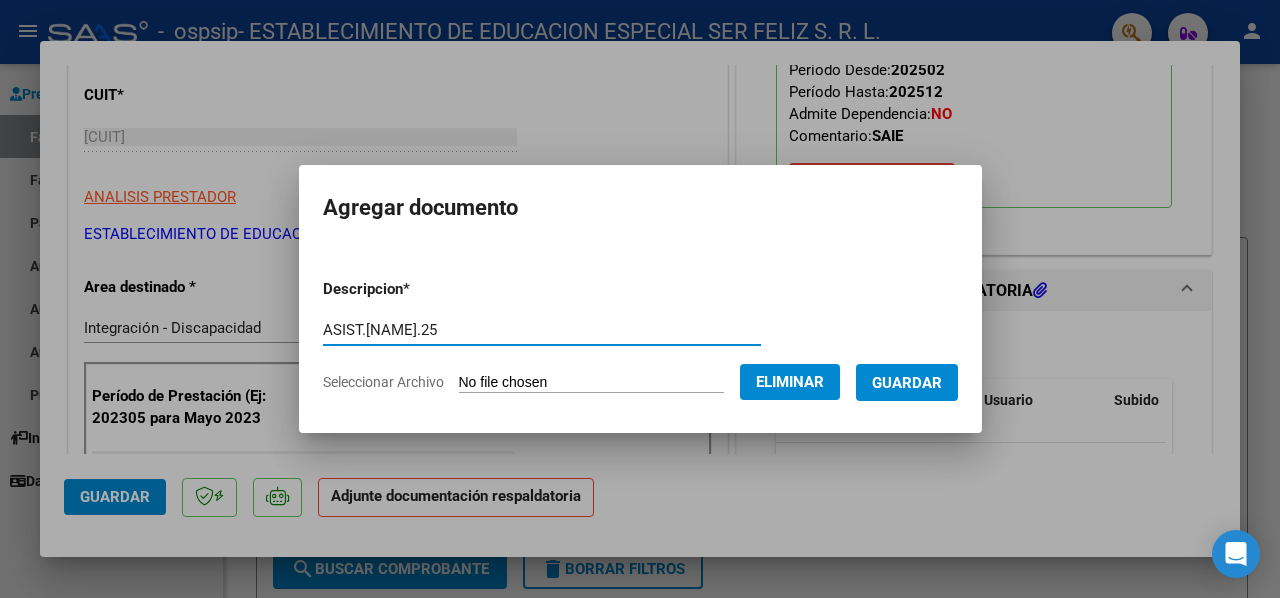 click on "Guardar" at bounding box center [907, 383] 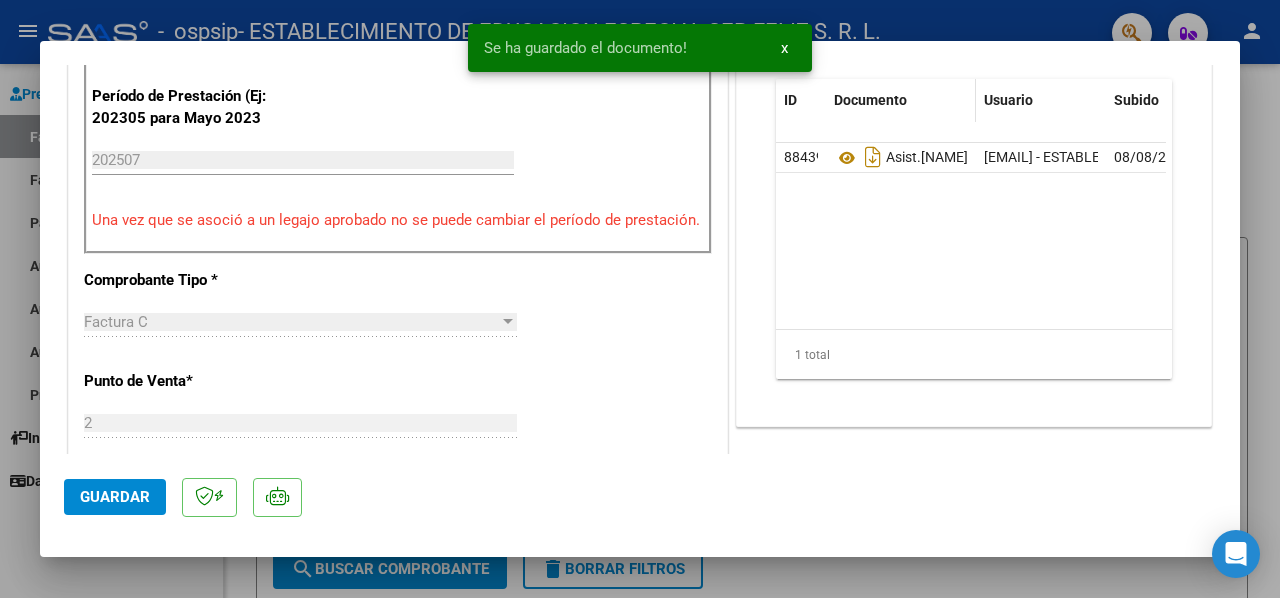 scroll, scrollTop: 400, scrollLeft: 0, axis: vertical 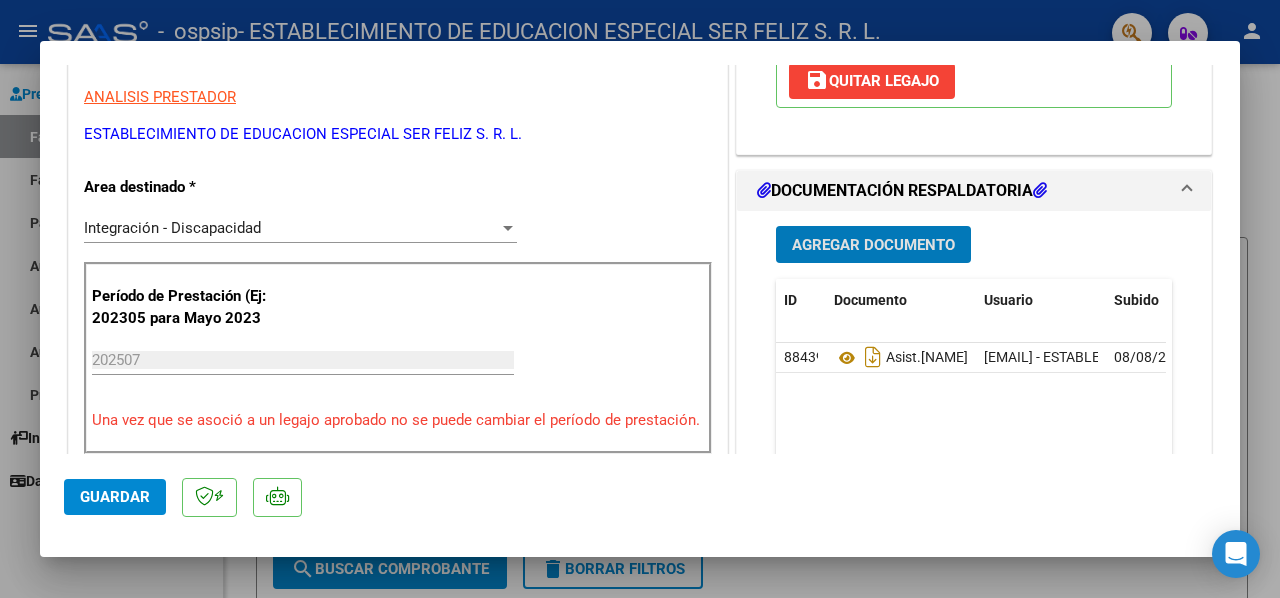 click on "Agregar Documento" at bounding box center (873, 245) 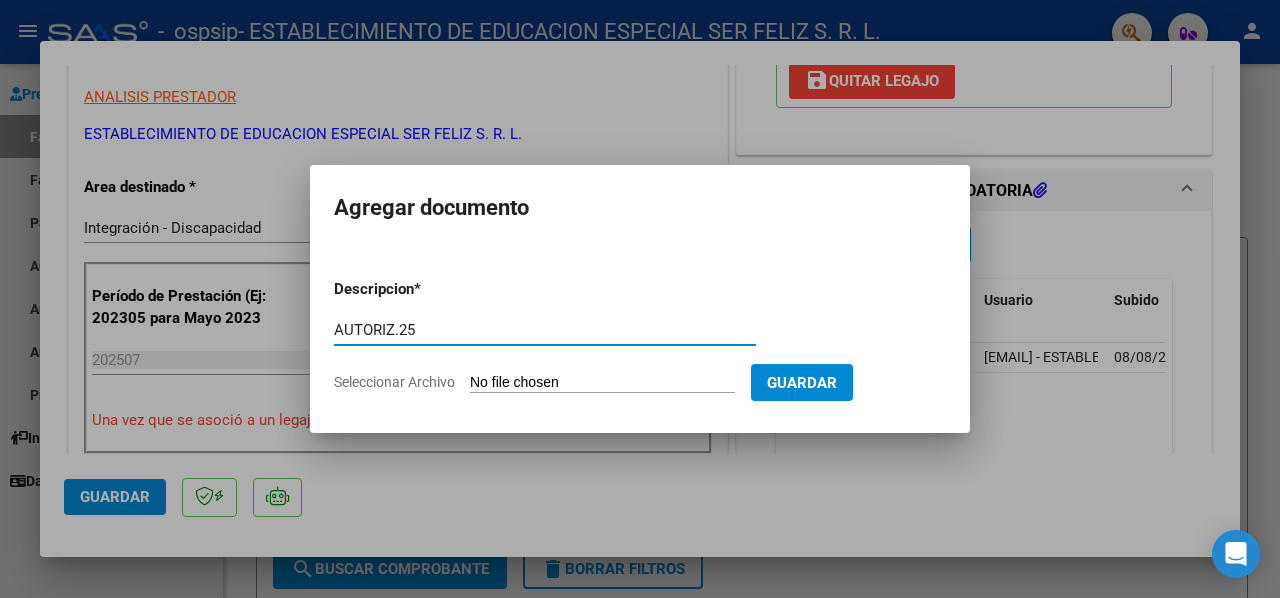 type on "AUTORIZ.25" 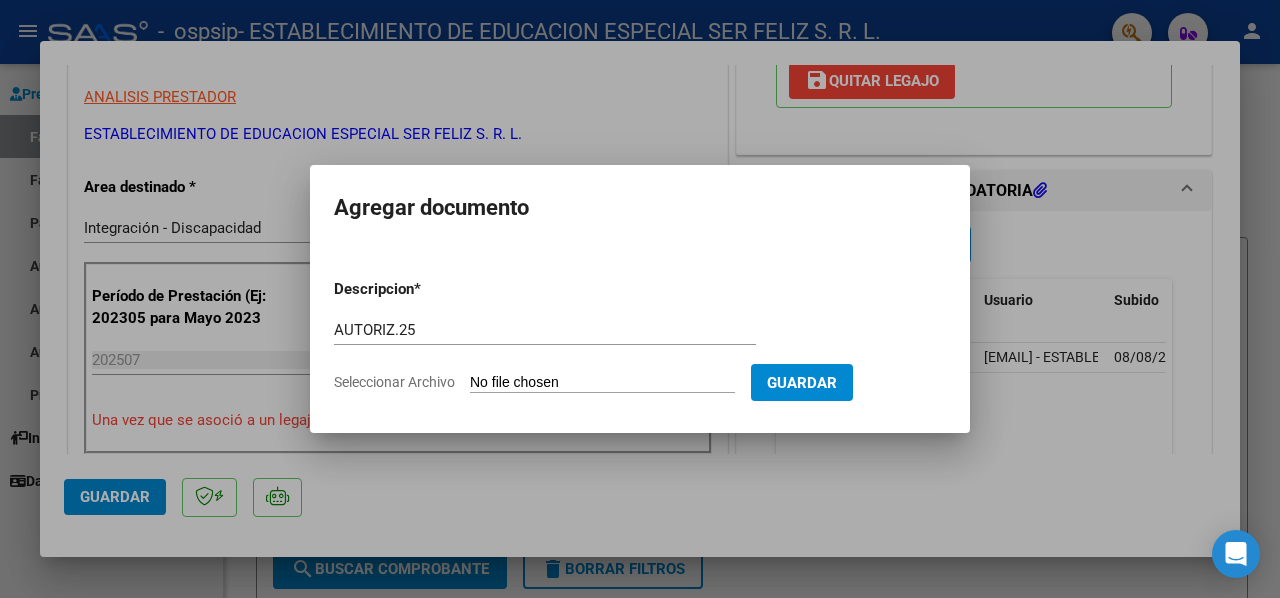type on "C:\fakepath\FLORES FRANCO MILAGRO E 2025 AUTORIZACION INTEGRACION.pdf" 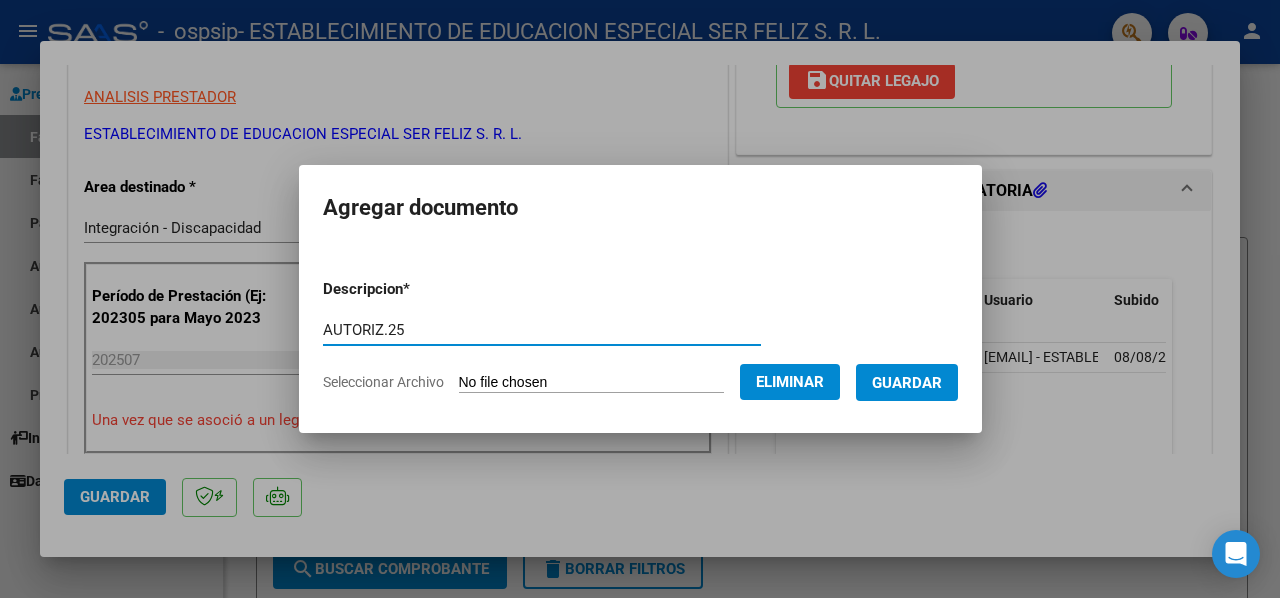 click on "Guardar" at bounding box center [907, 383] 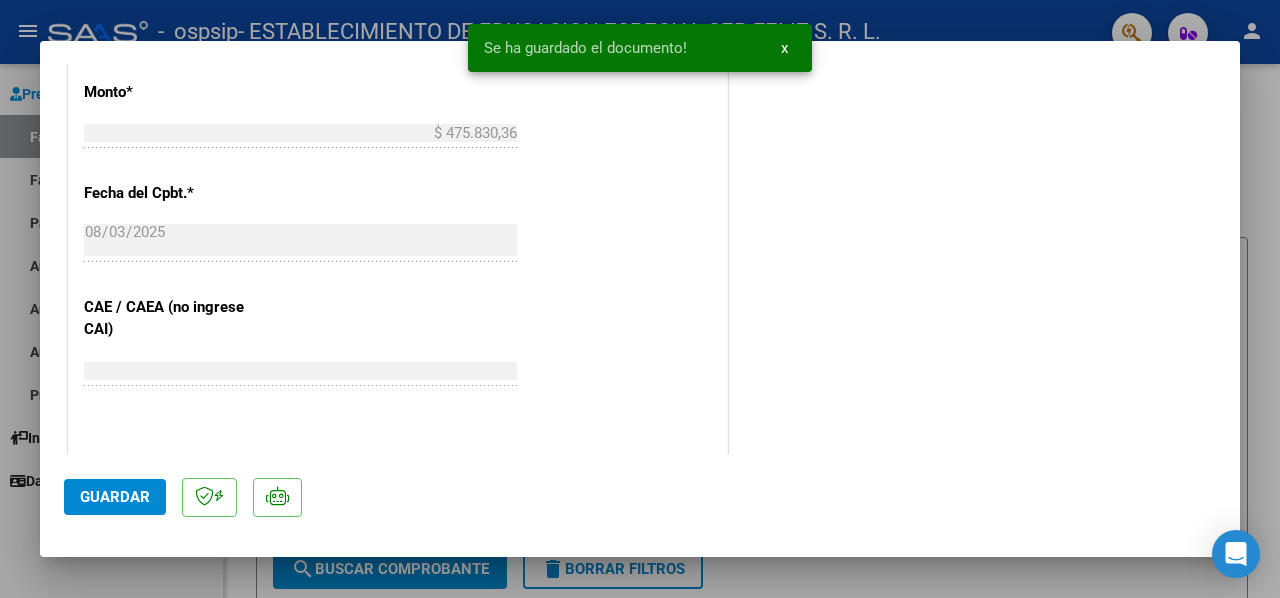 scroll, scrollTop: 1100, scrollLeft: 0, axis: vertical 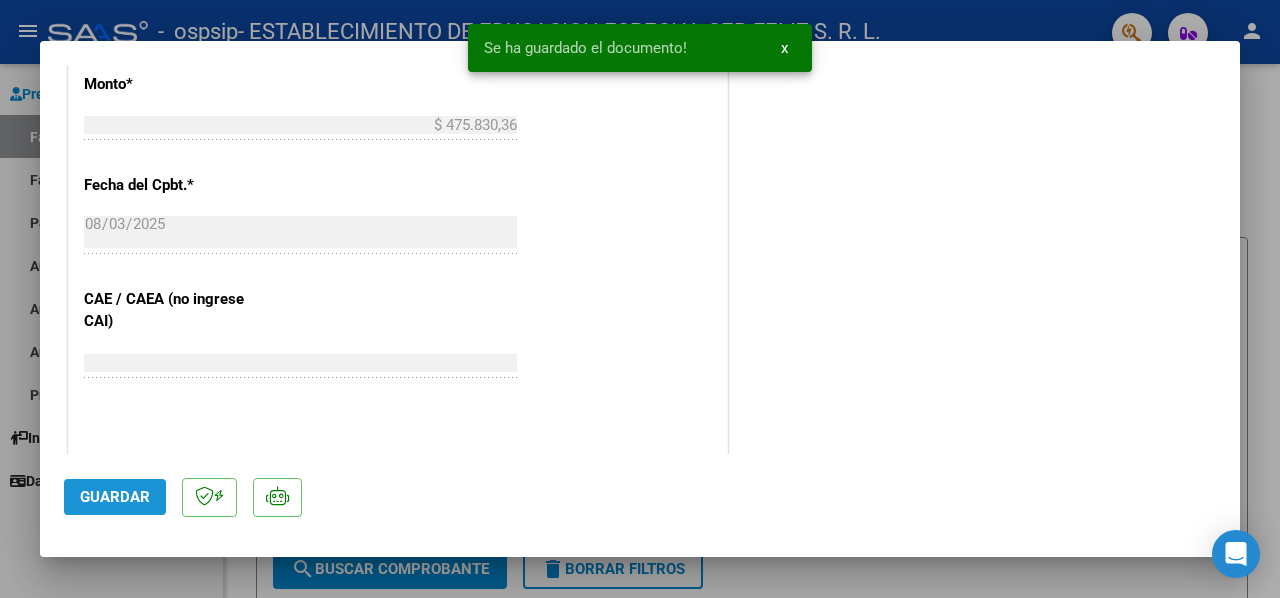 click on "Guardar" 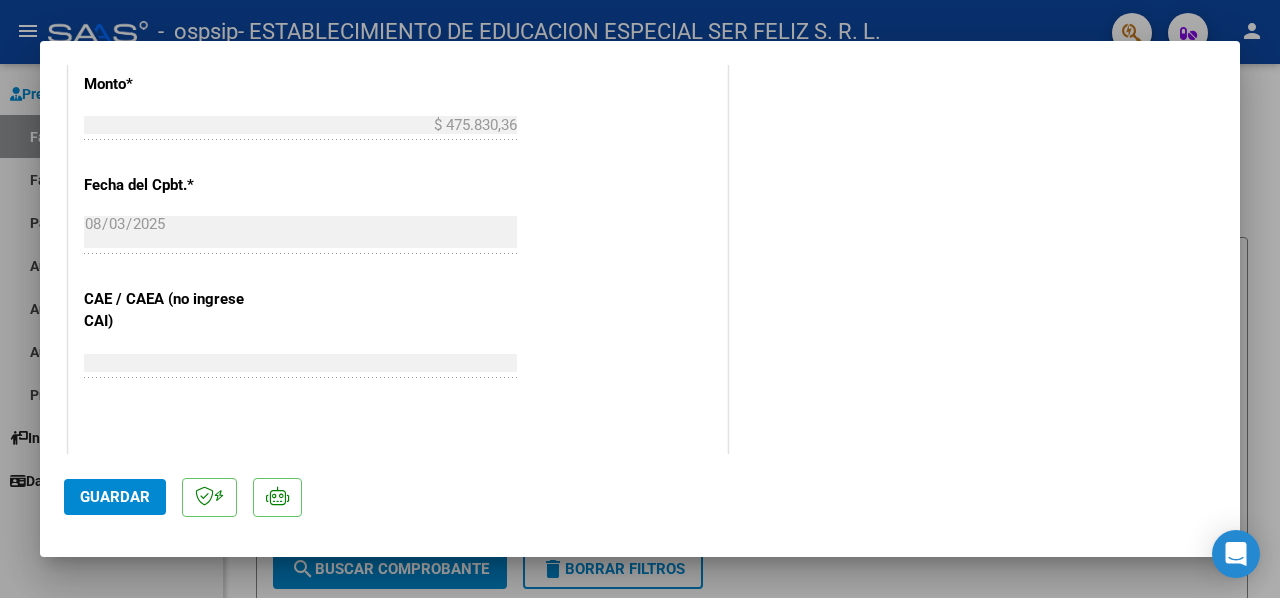 scroll, scrollTop: 1419, scrollLeft: 0, axis: vertical 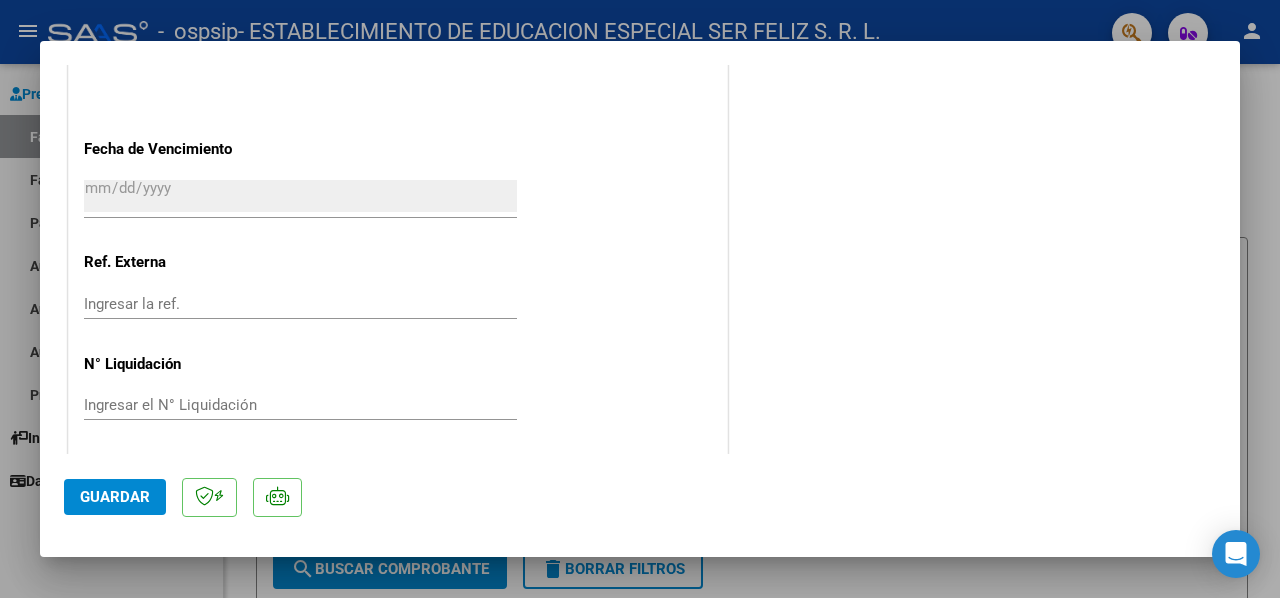 click at bounding box center (640, 299) 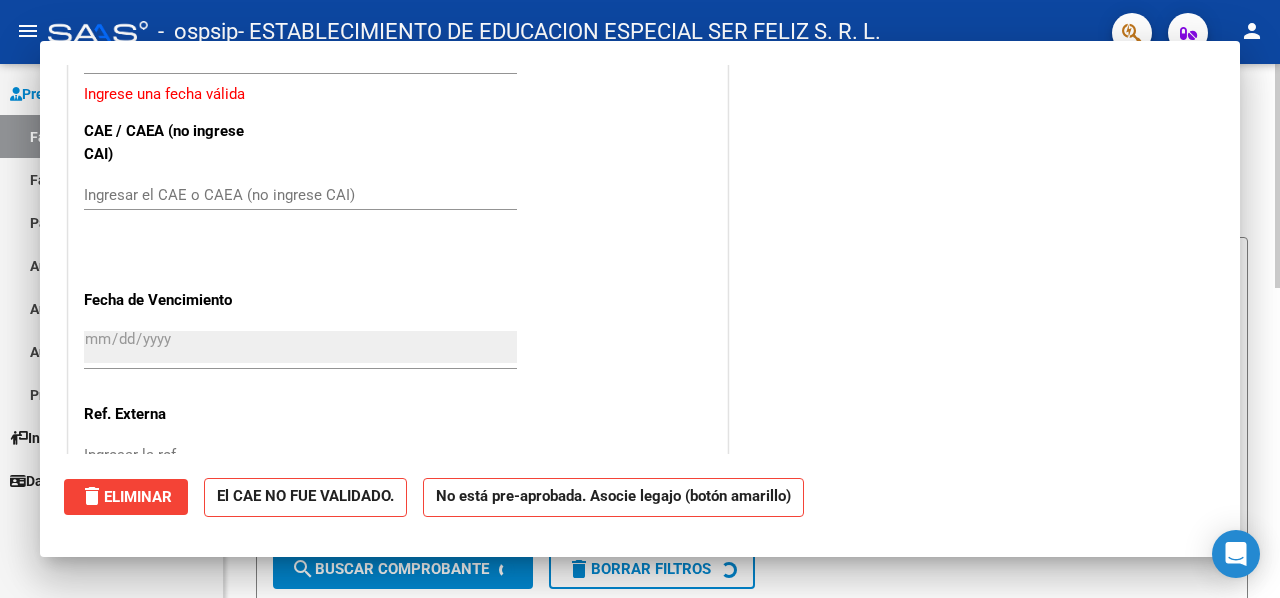 scroll, scrollTop: 0, scrollLeft: 0, axis: both 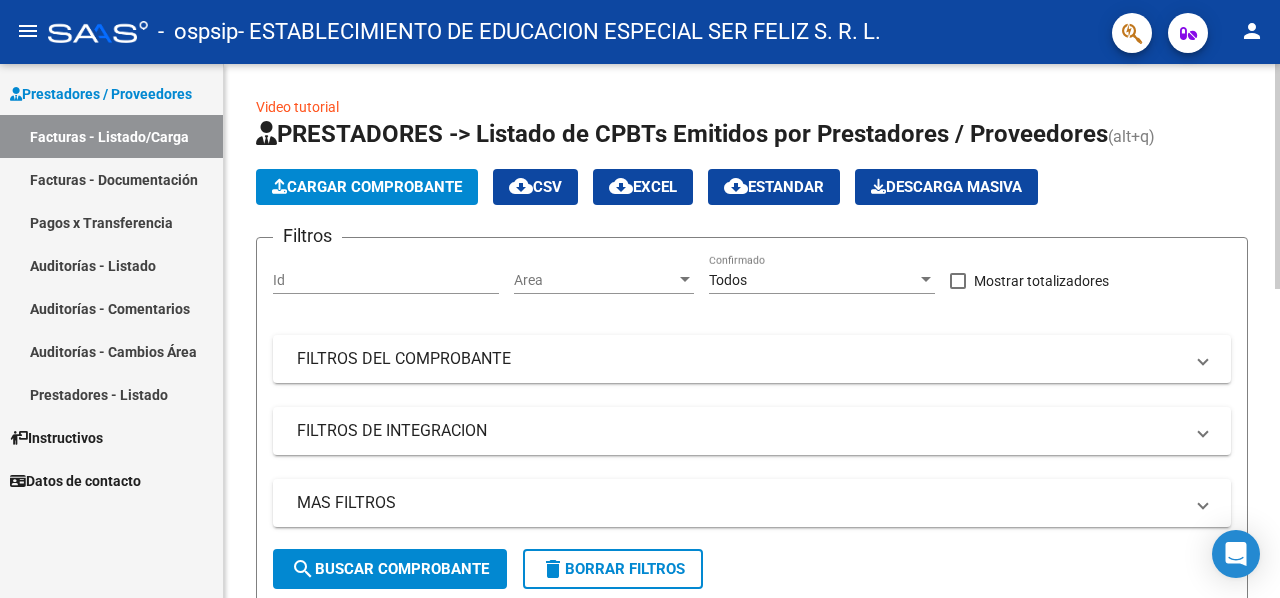 click on "Cargar Comprobante" 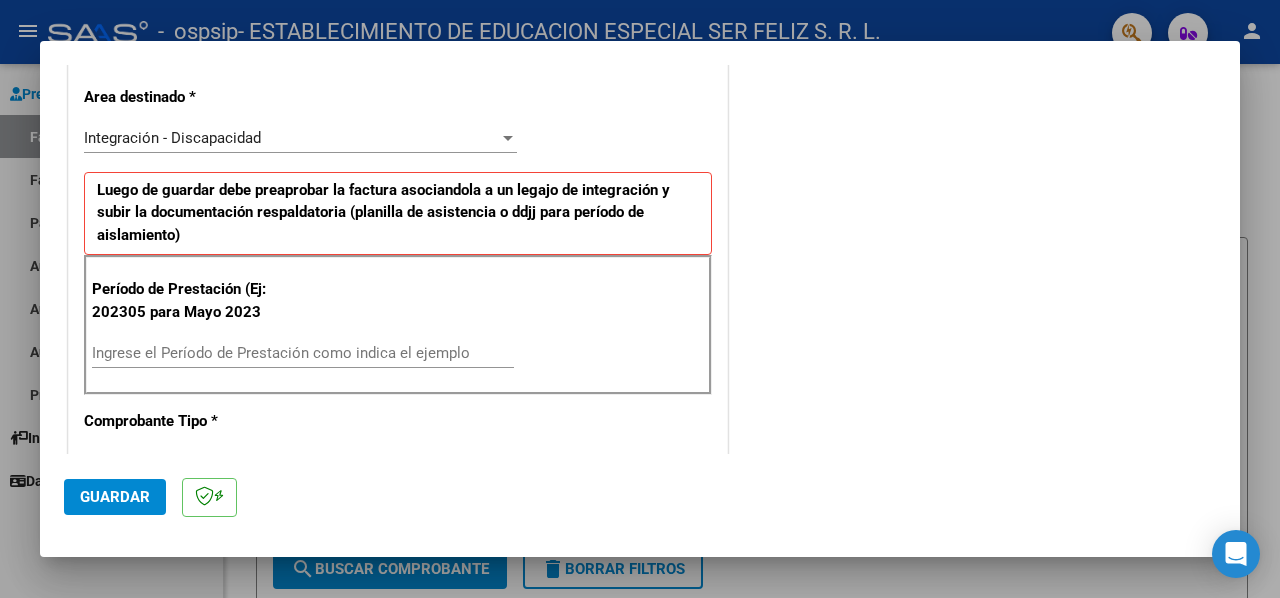 scroll, scrollTop: 500, scrollLeft: 0, axis: vertical 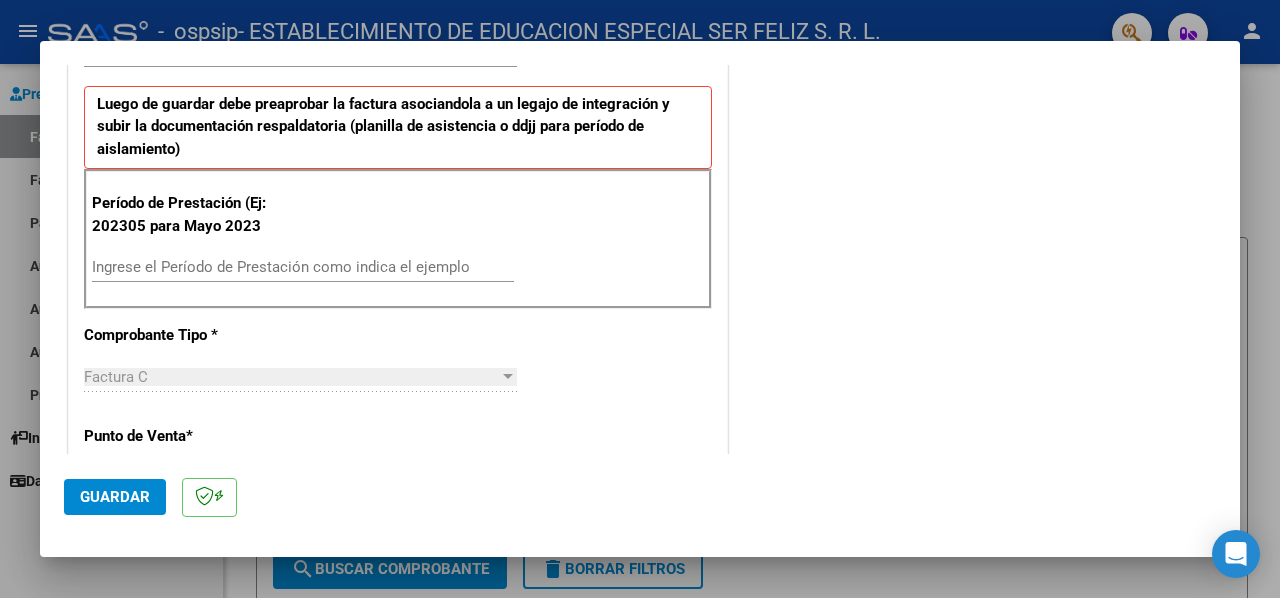 click on "Ingrese el Período de Prestación como indica el ejemplo" at bounding box center (303, 267) 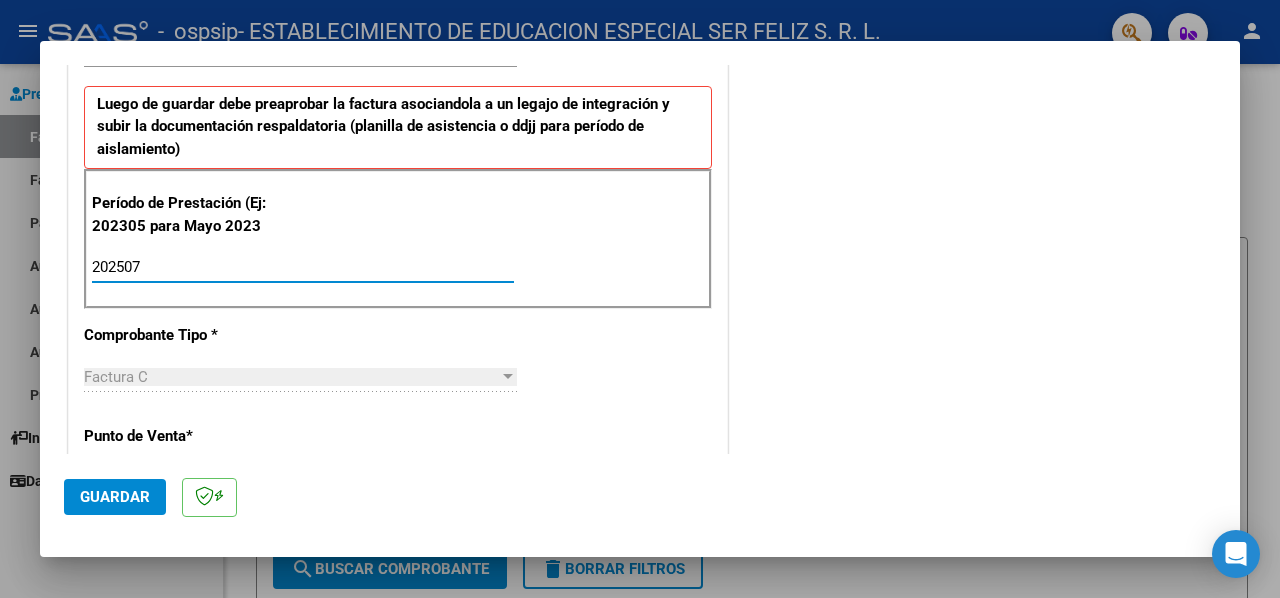type on "202507" 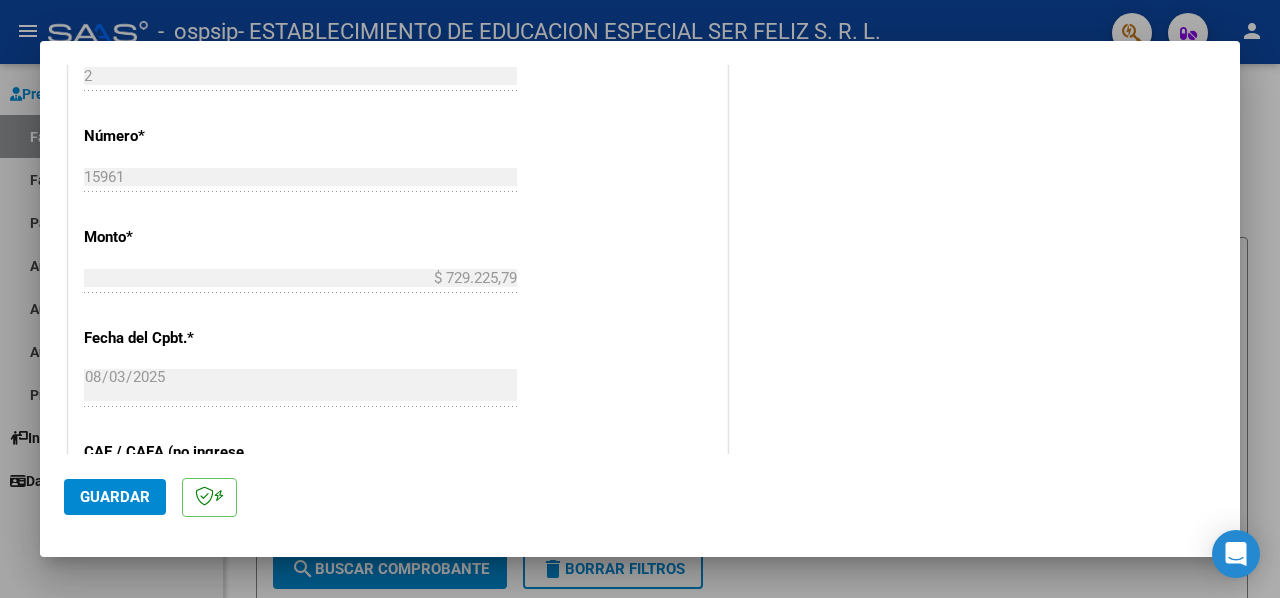 scroll, scrollTop: 1200, scrollLeft: 0, axis: vertical 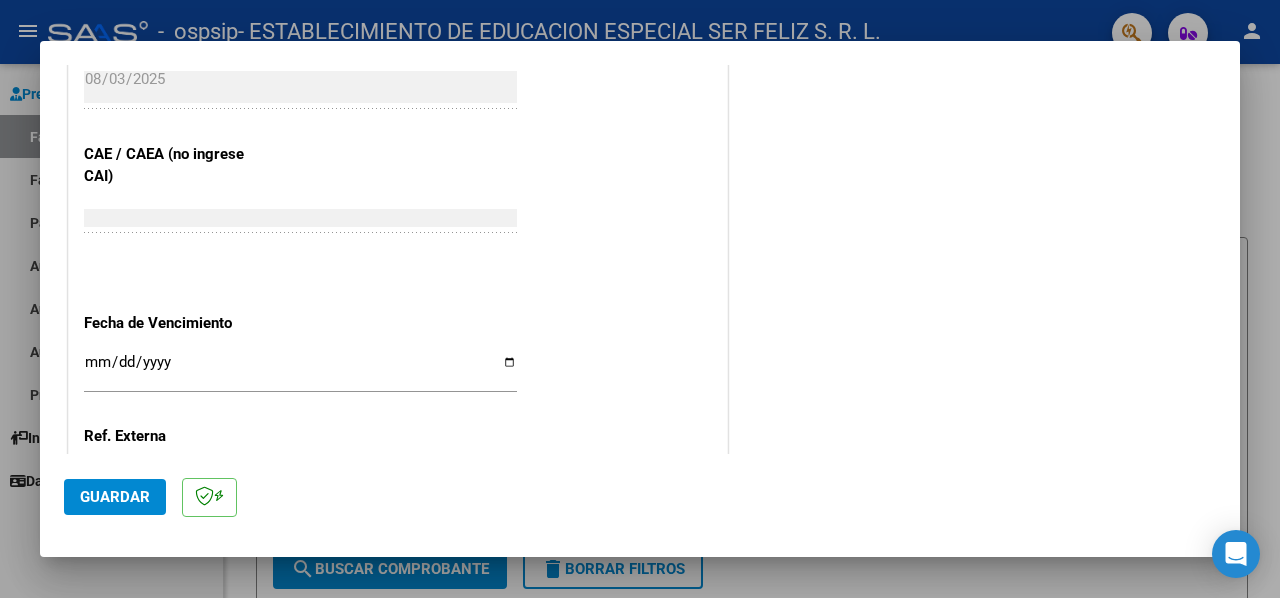click on "Ingresar la fecha" at bounding box center [300, 370] 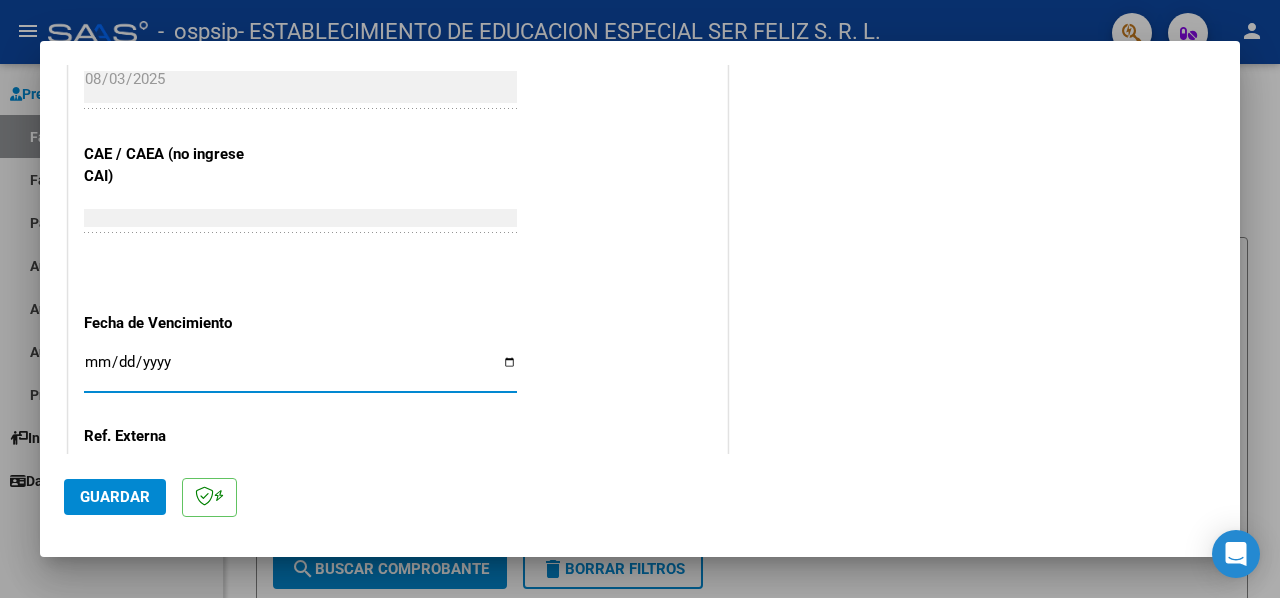 type on "[YEAR]-[MONTH]-[DATE]" 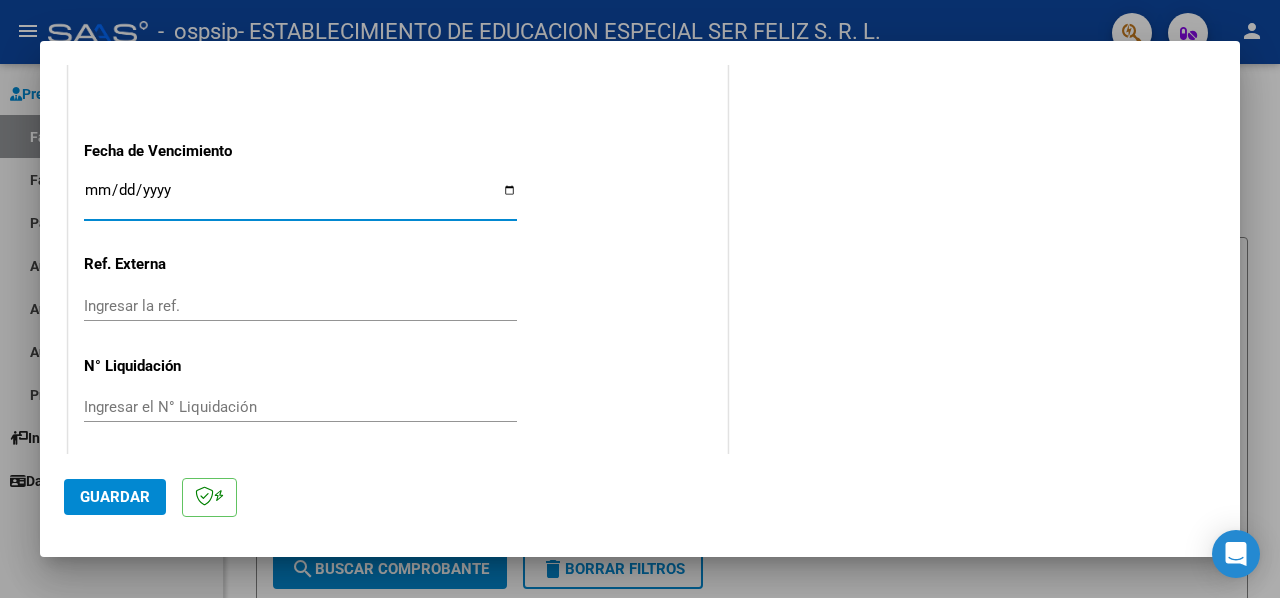 scroll, scrollTop: 1374, scrollLeft: 0, axis: vertical 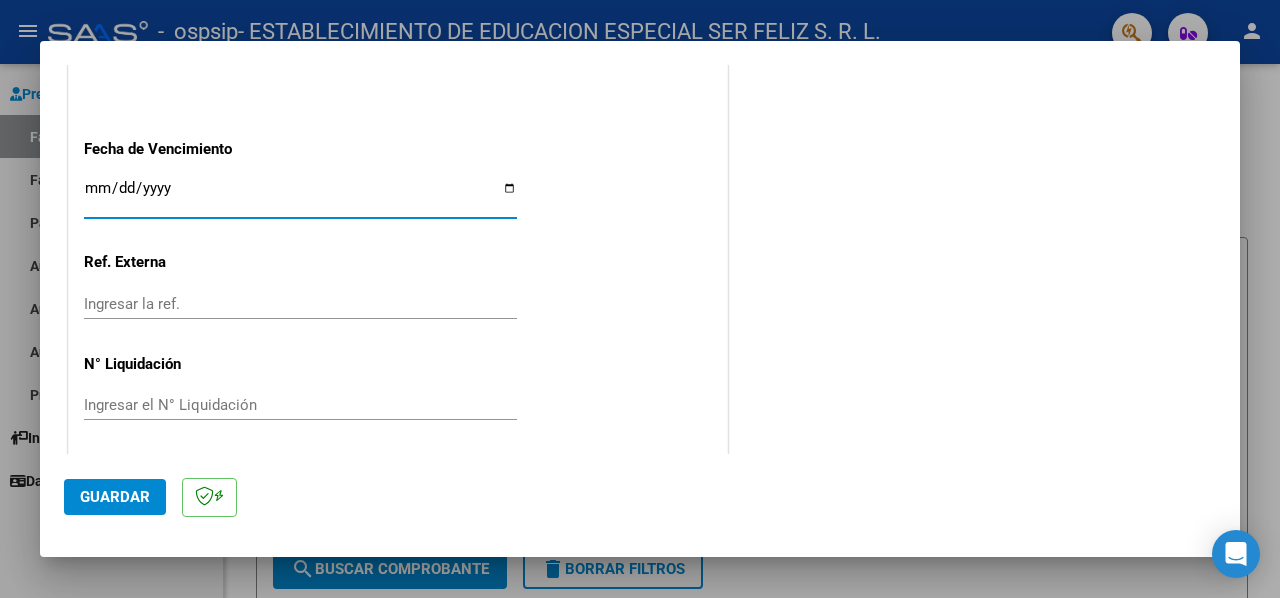 click on "Guardar" 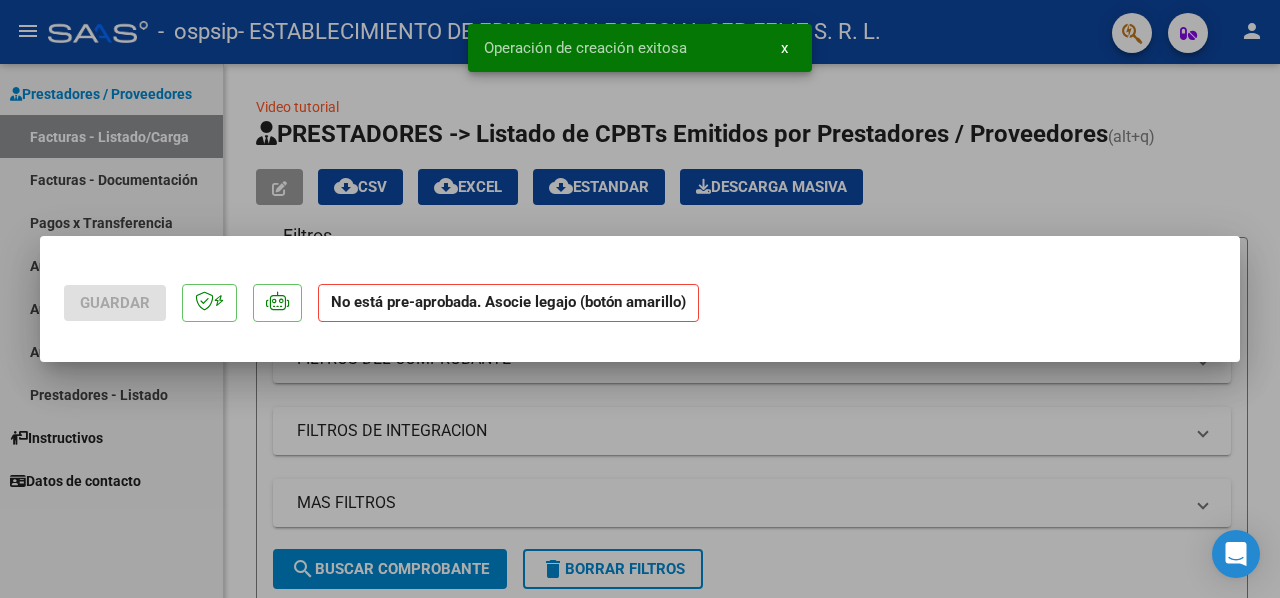 scroll, scrollTop: 0, scrollLeft: 0, axis: both 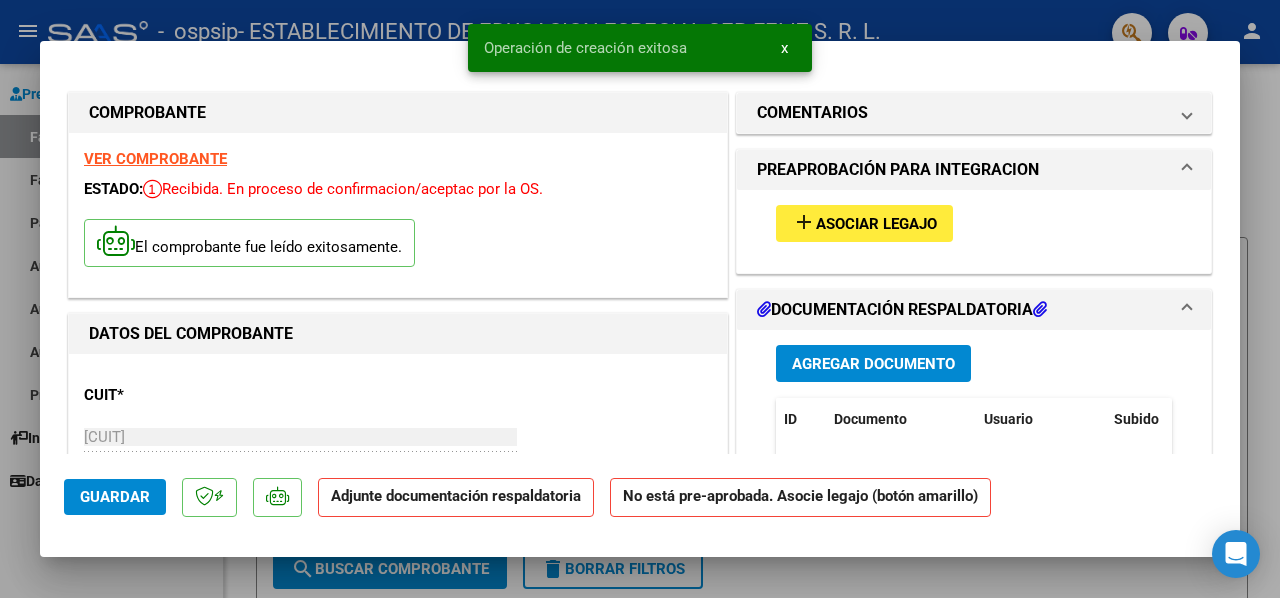 click on "Asociar Legajo" at bounding box center [876, 224] 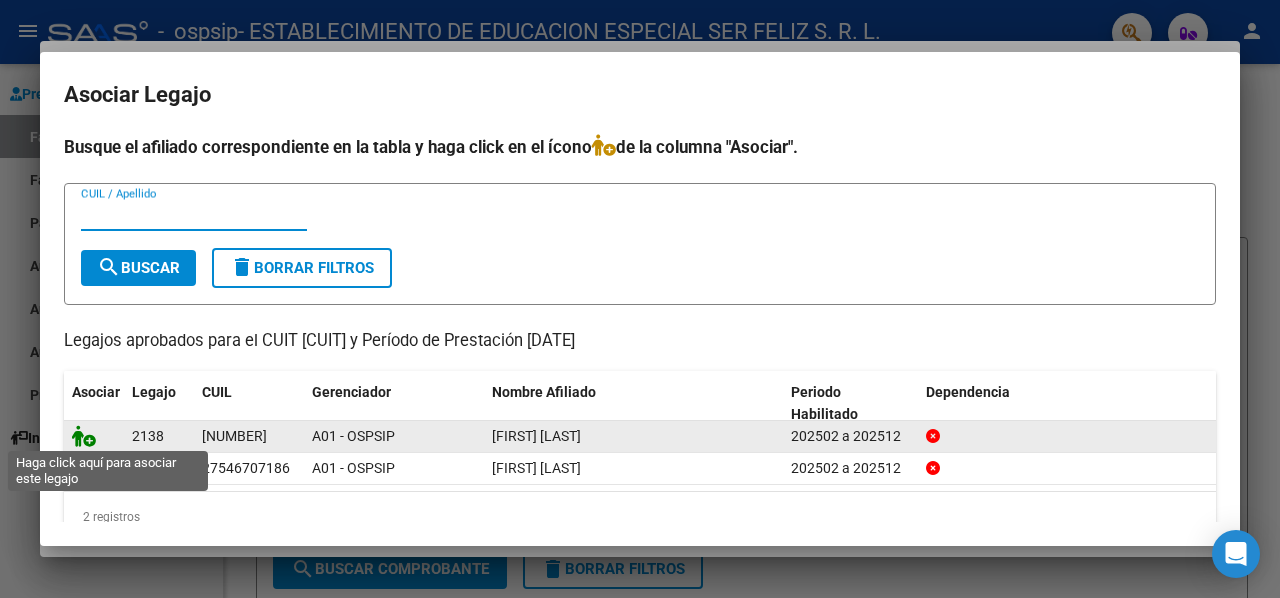 click 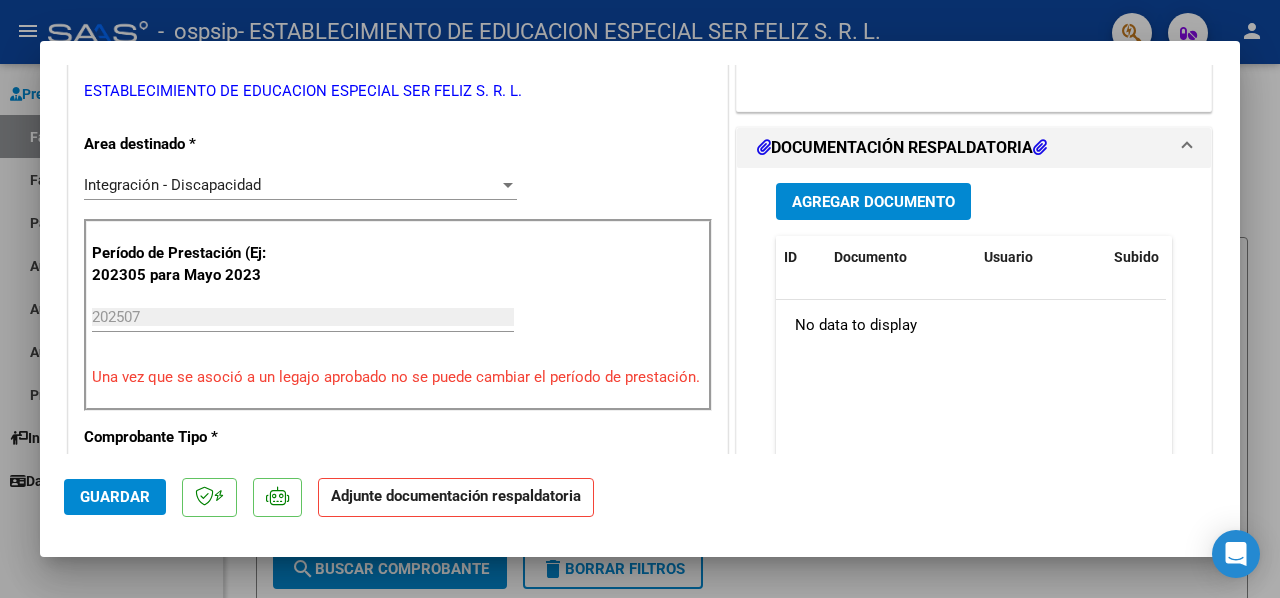 scroll, scrollTop: 419, scrollLeft: 0, axis: vertical 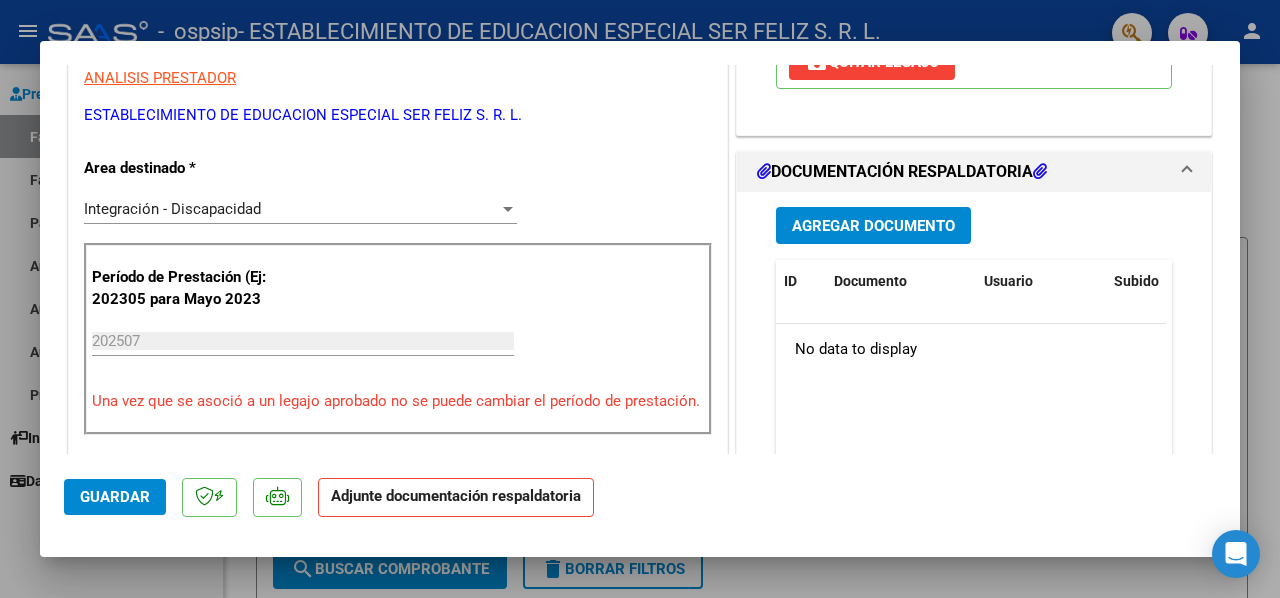 click on "Agregar Documento" at bounding box center (873, 226) 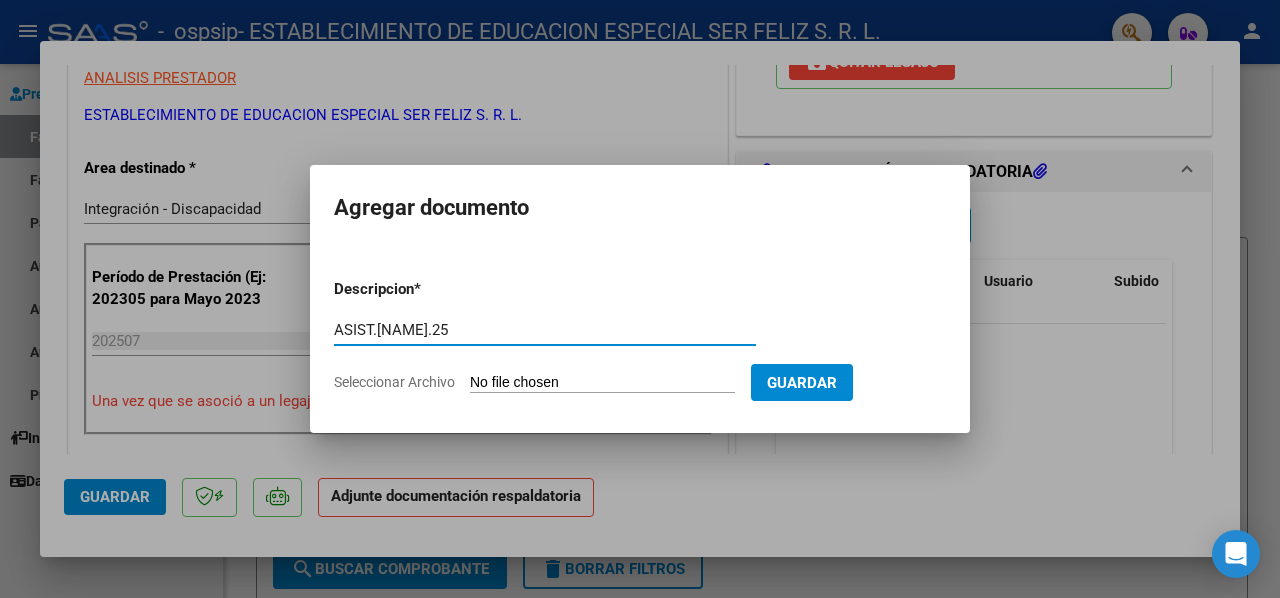 type on "ASIST.JUL.25" 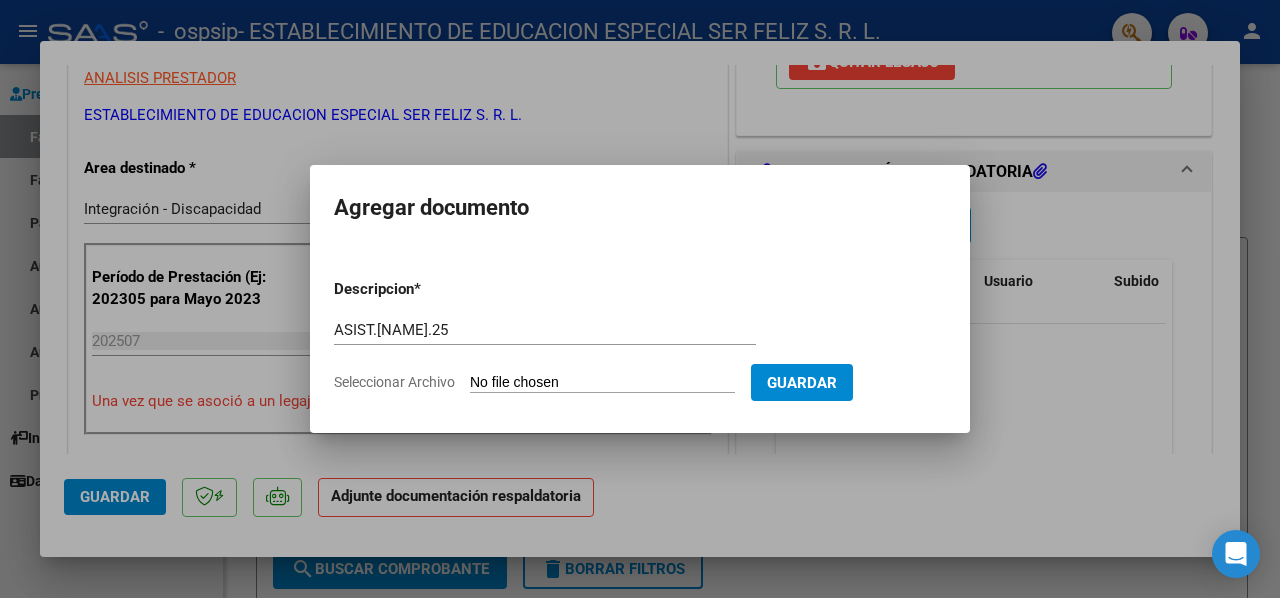 type on "C:\fakepath\GODOY SOFIA- CONCU- JULIO 2025.pdf" 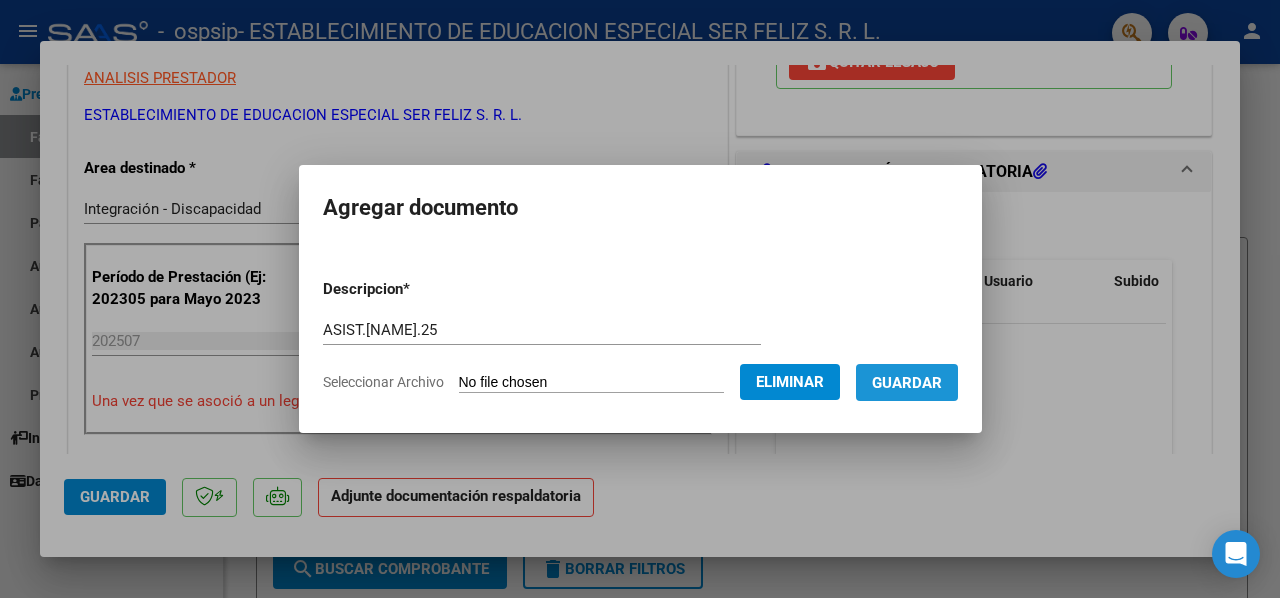 click on "Guardar" at bounding box center [907, 383] 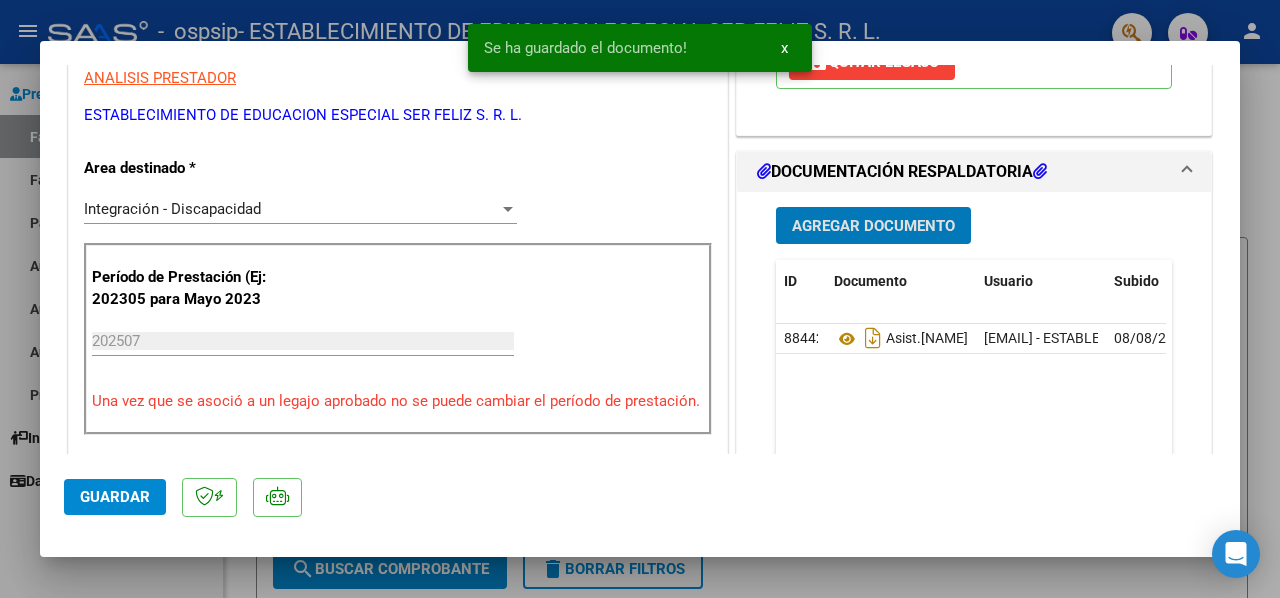 click on "Agregar Documento" at bounding box center (873, 226) 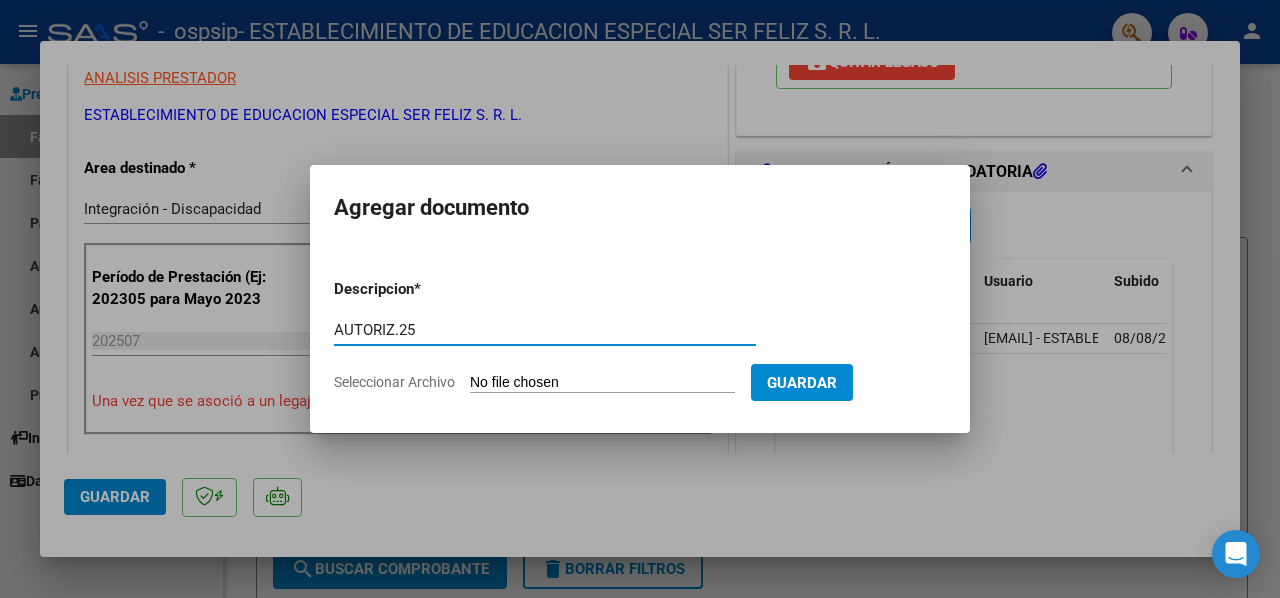 type on "AUTORIZ.25" 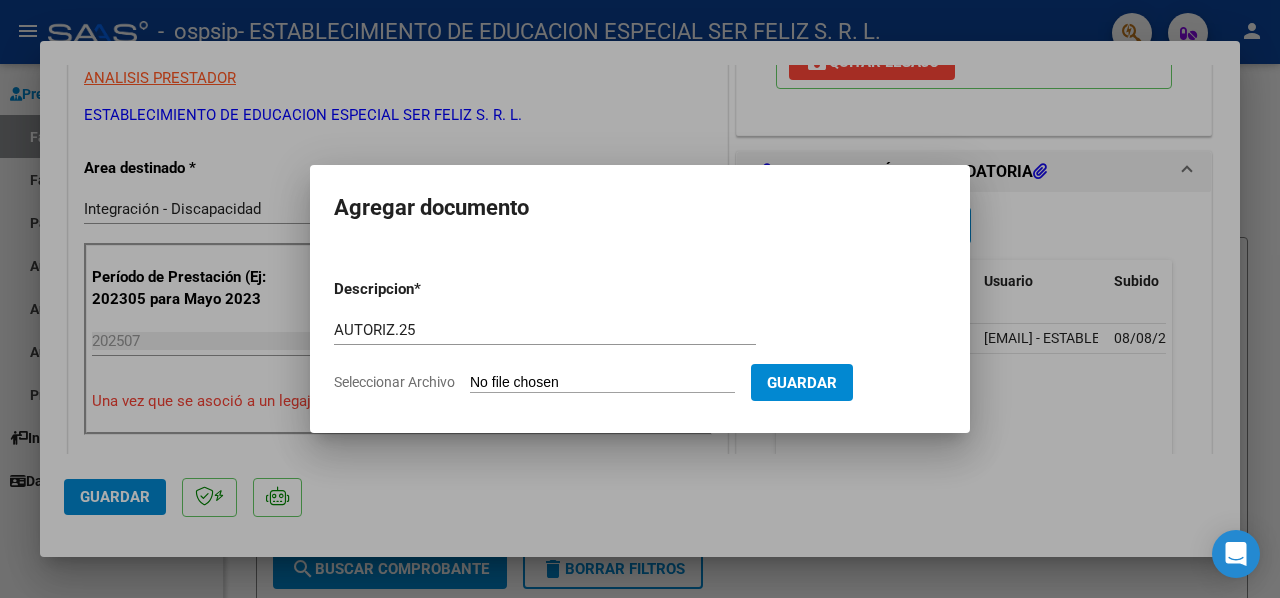 type on "C:\fakepath\GODOY SOFIA ESCUELA PRIMARIA J-D AUTORIZACION 2025 SEGUN RESOLUCION 360 22_firmado.pdf" 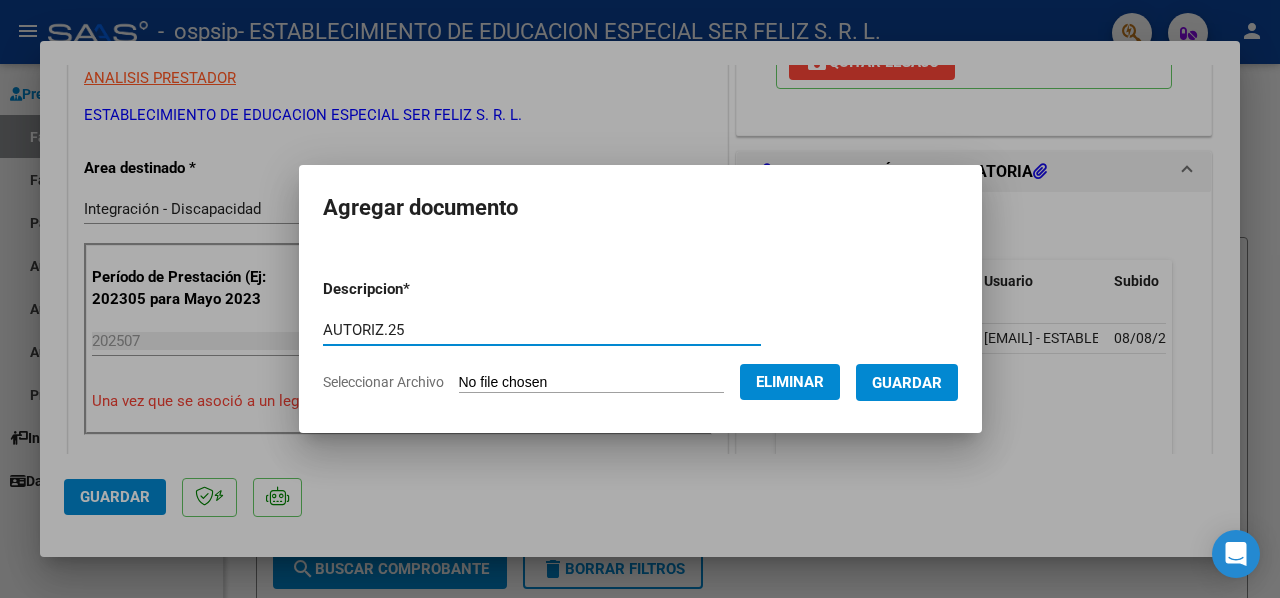 click on "Guardar" at bounding box center [907, 382] 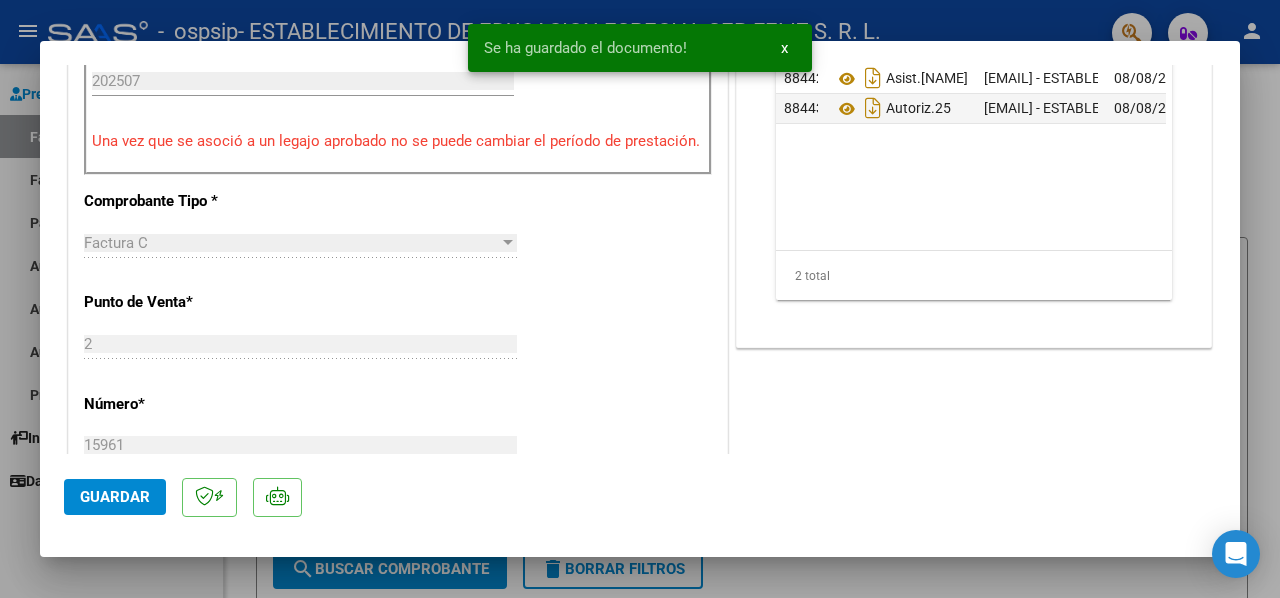 scroll, scrollTop: 819, scrollLeft: 0, axis: vertical 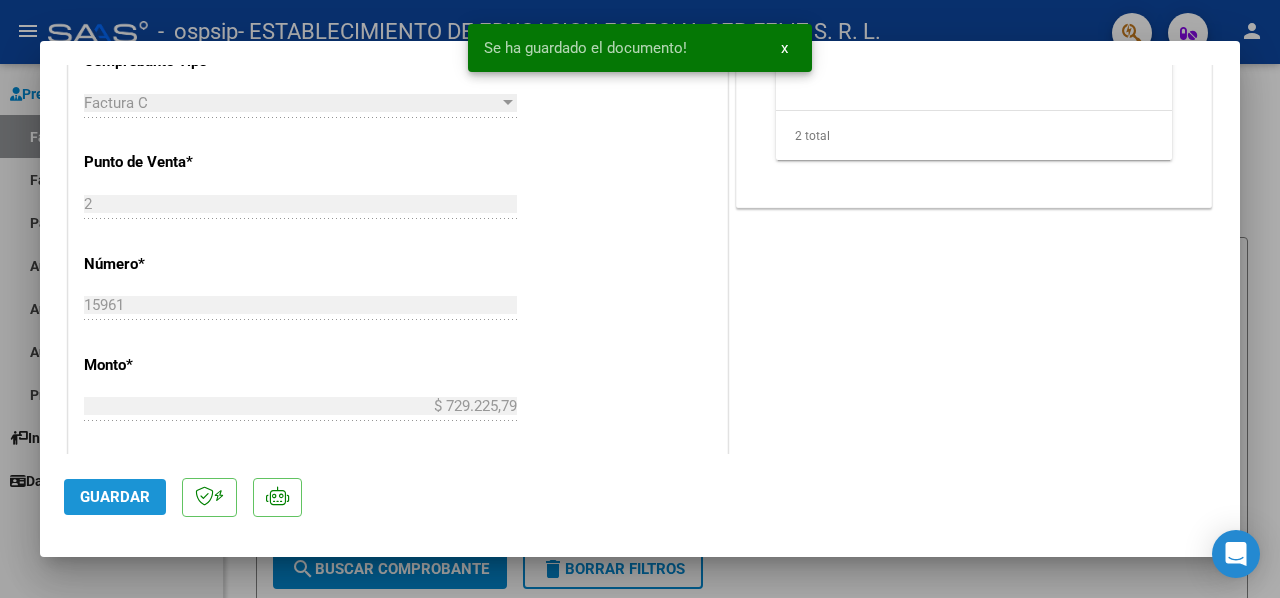 click on "Guardar" 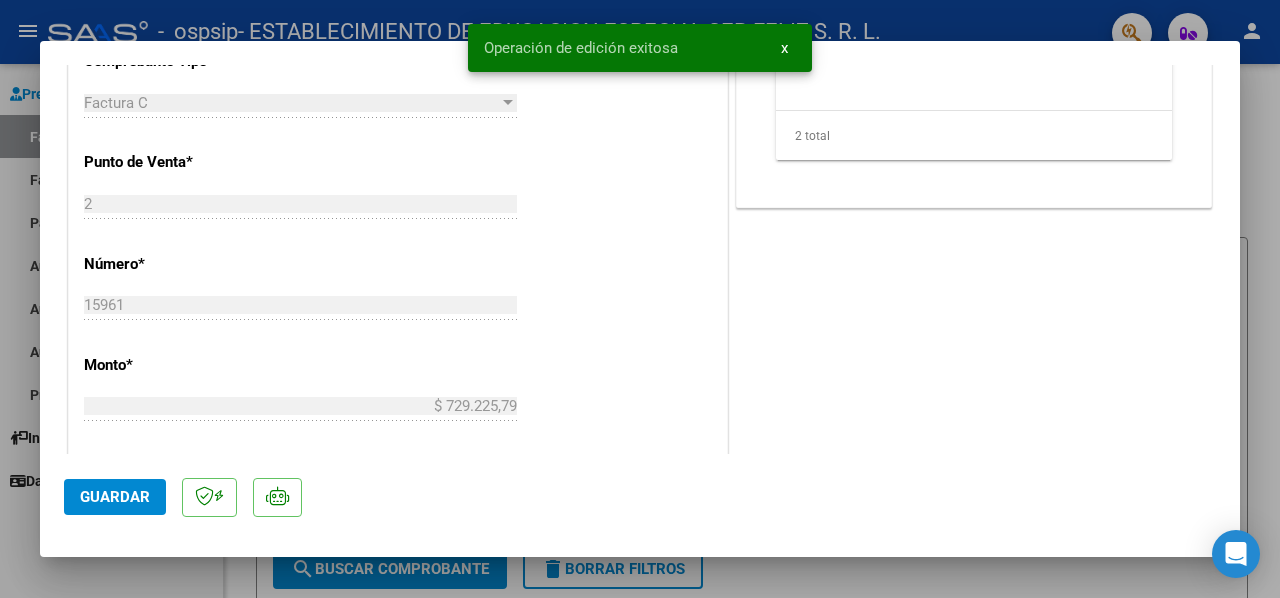 click at bounding box center (640, 299) 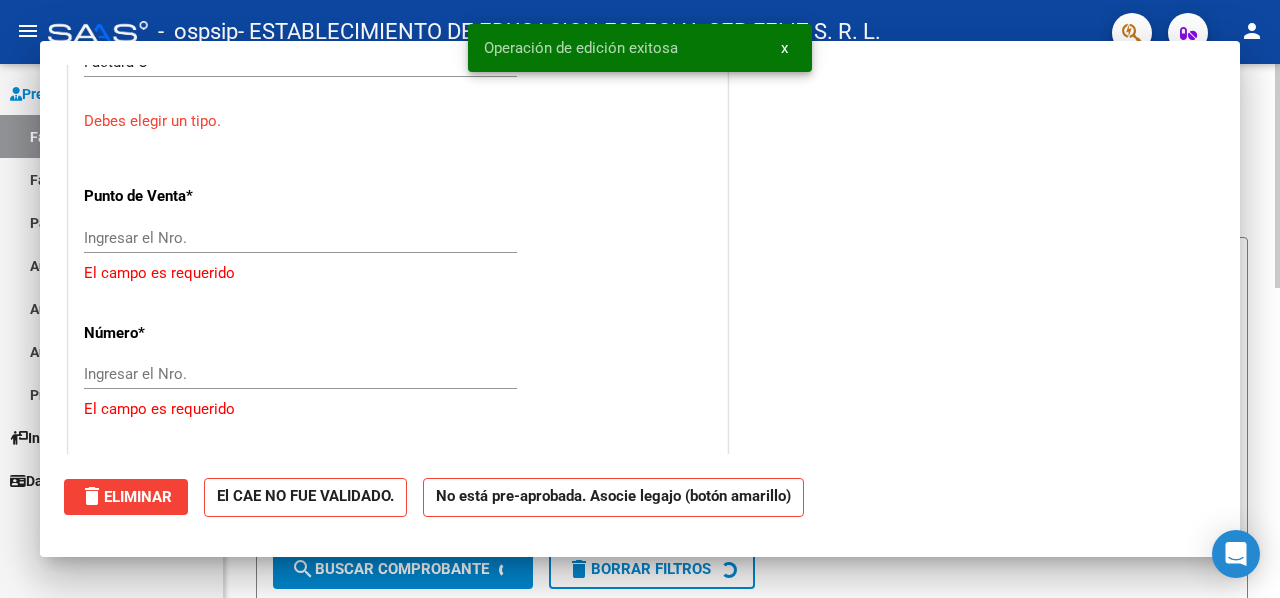 scroll, scrollTop: 0, scrollLeft: 0, axis: both 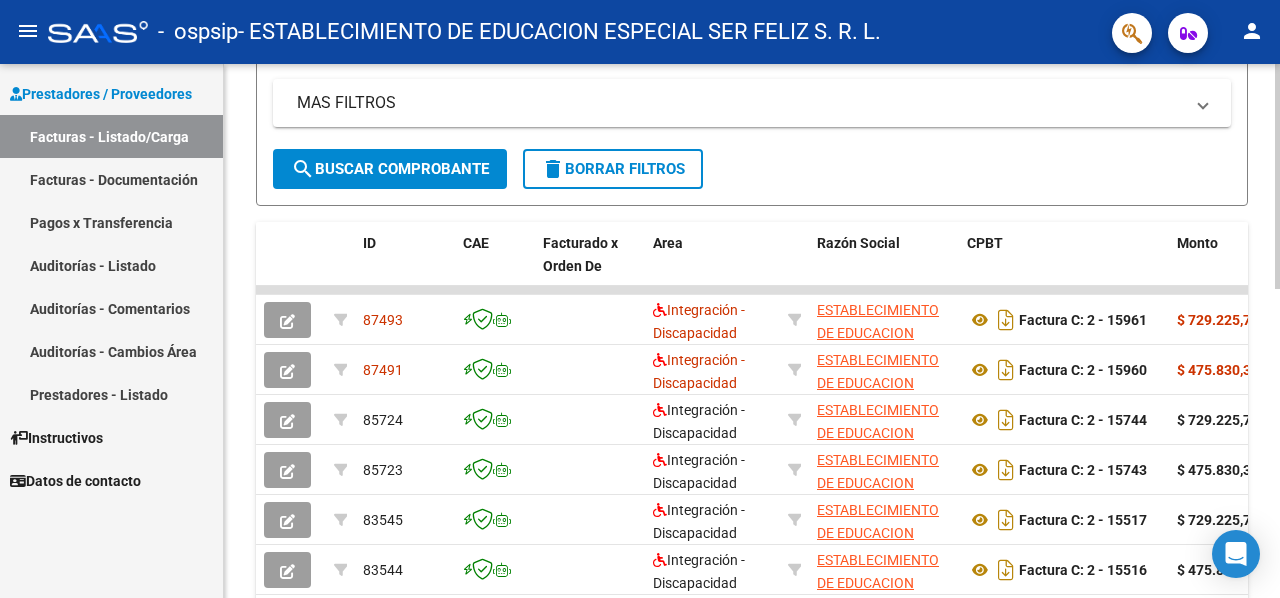 drag, startPoint x: 606, startPoint y: 317, endPoint x: 1279, endPoint y: 344, distance: 673.5414 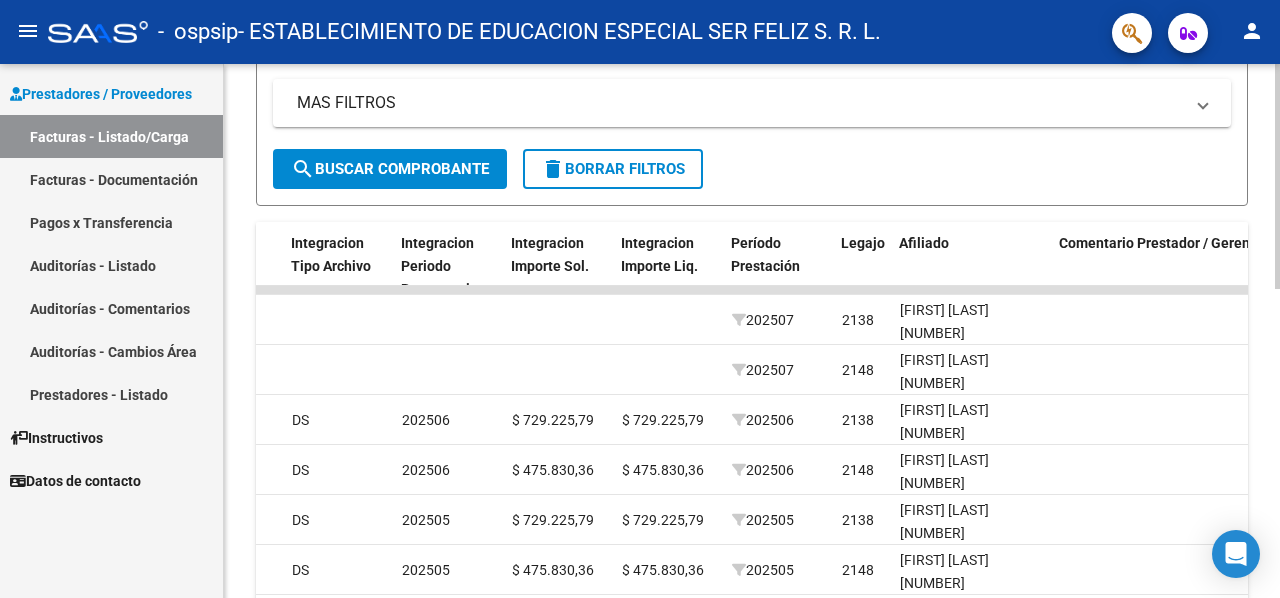 drag, startPoint x: 1209, startPoint y: 322, endPoint x: 1279, endPoint y: 348, distance: 74.672615 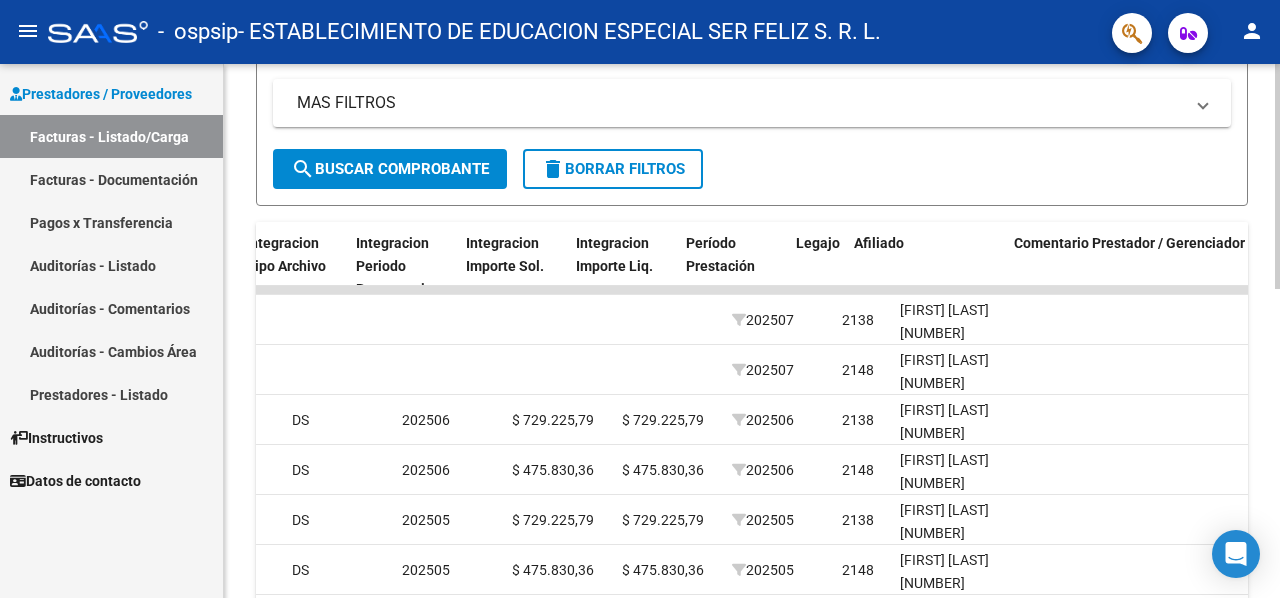 scroll, scrollTop: 0, scrollLeft: 2176, axis: horizontal 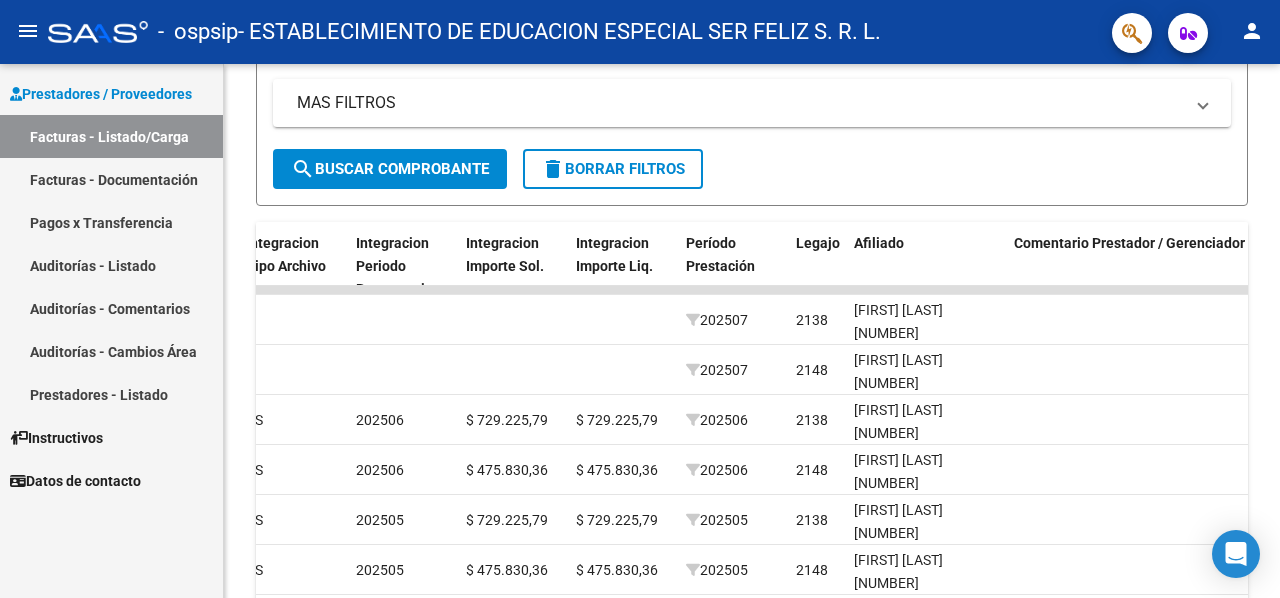 click on "Pagos x Transferencia" at bounding box center [111, 222] 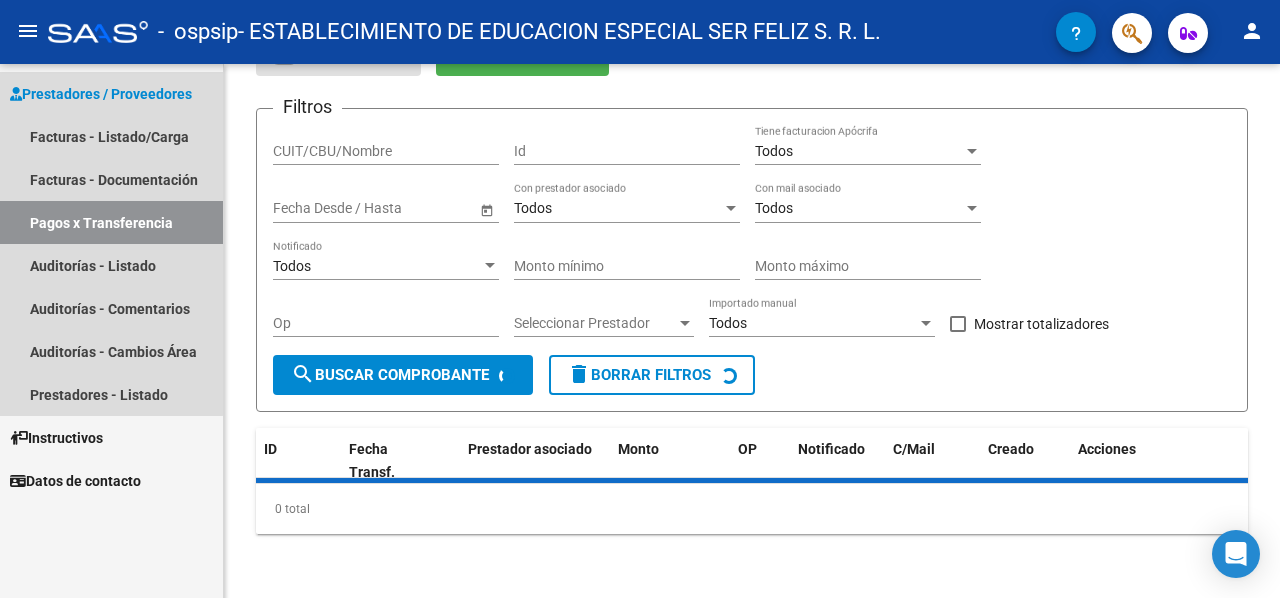 scroll, scrollTop: 151, scrollLeft: 0, axis: vertical 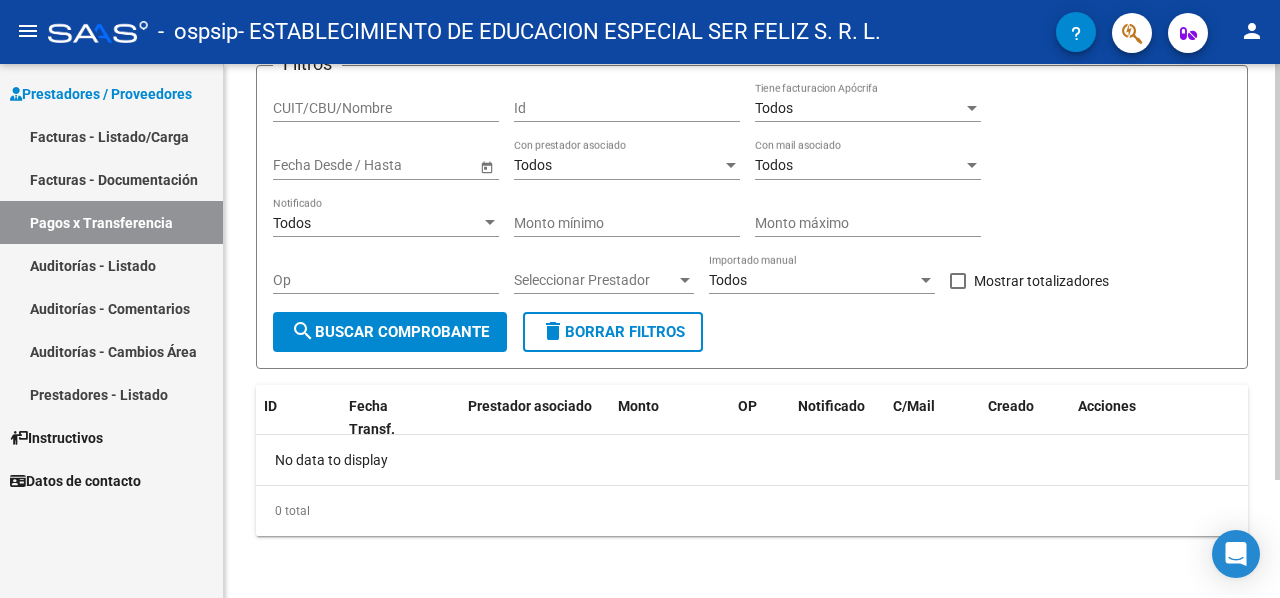 click on "0 total" 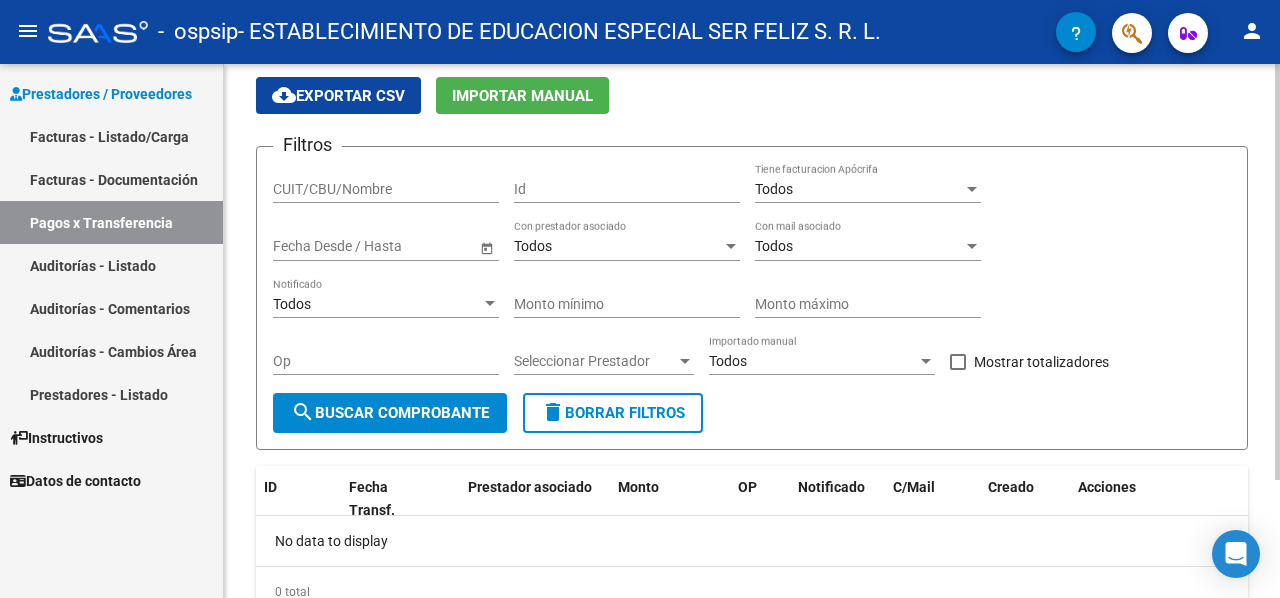 scroll, scrollTop: 0, scrollLeft: 0, axis: both 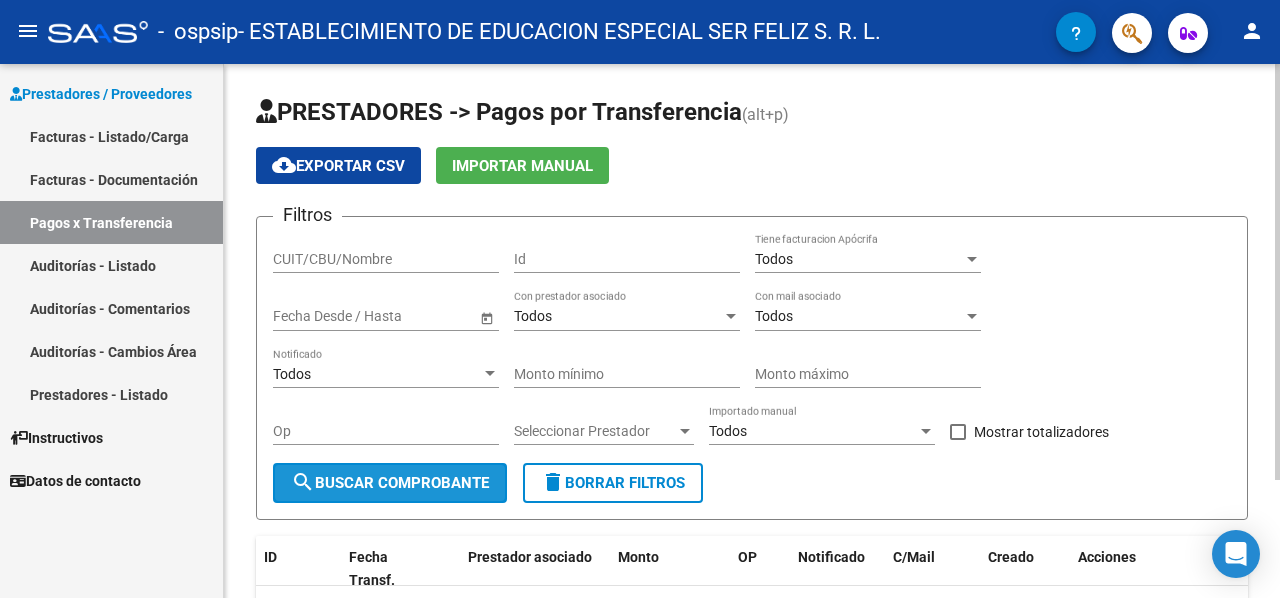 click on "search  Buscar Comprobante" 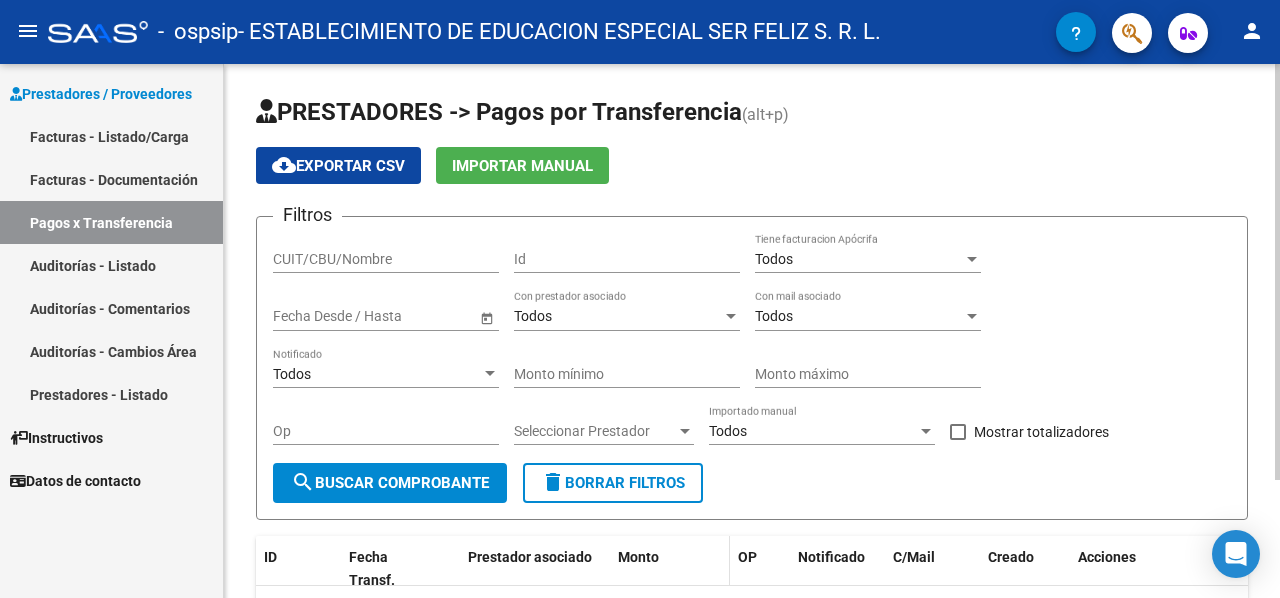 scroll, scrollTop: 0, scrollLeft: 0, axis: both 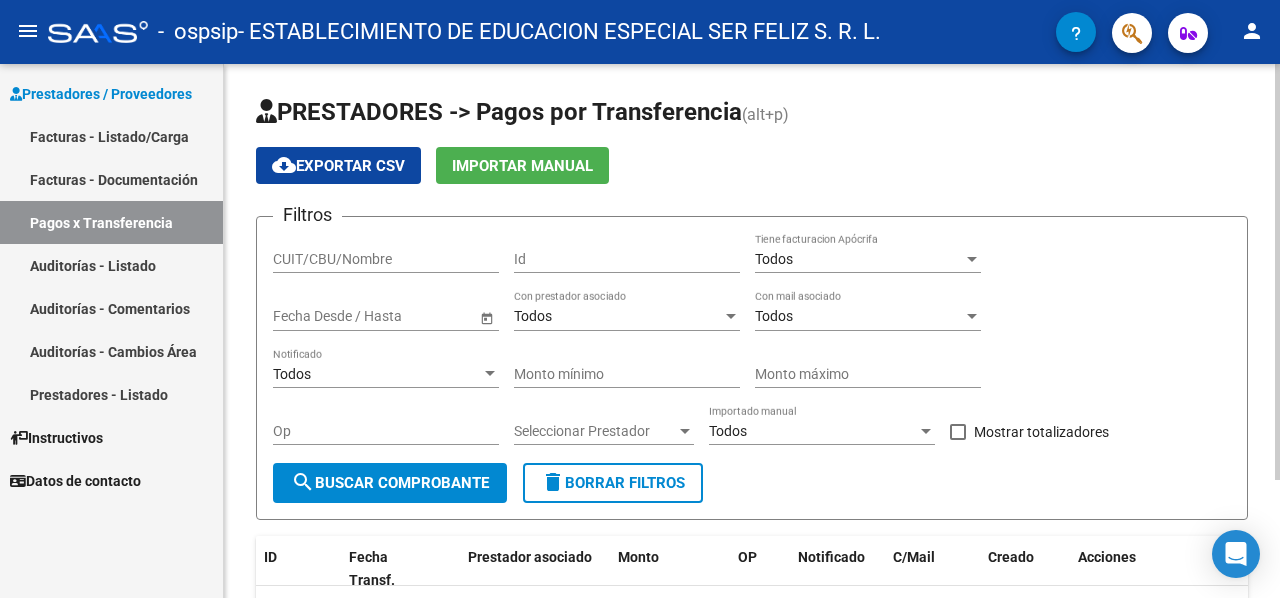 click on "CUIT/CBU/Nombre" at bounding box center (386, 259) 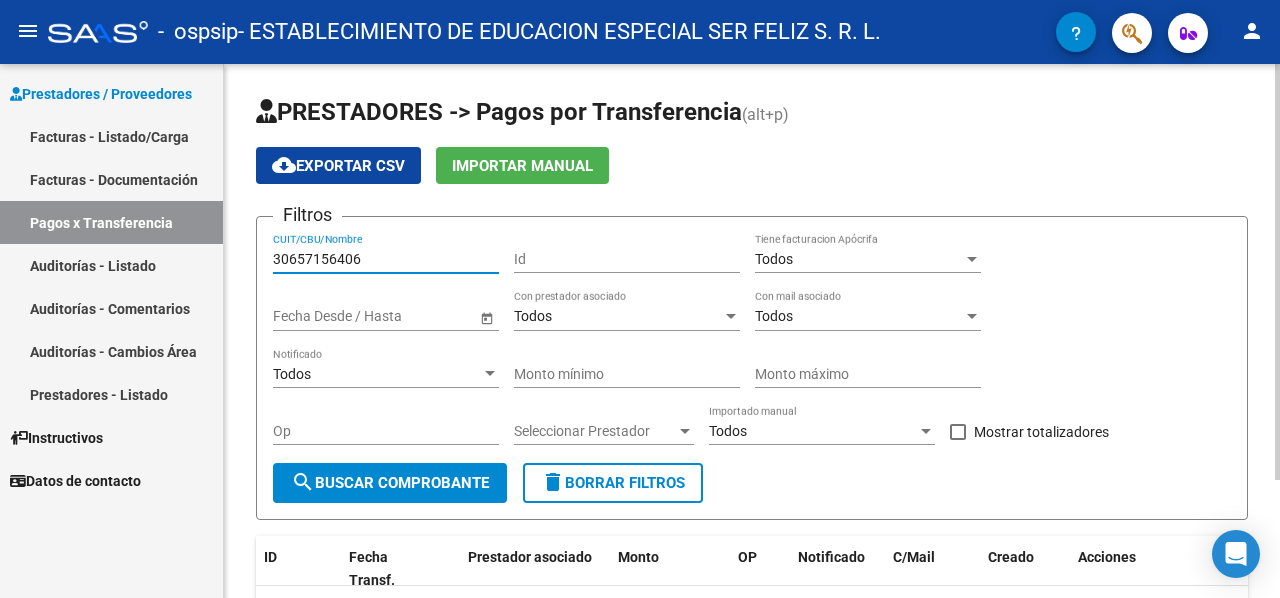 type on "30657156406" 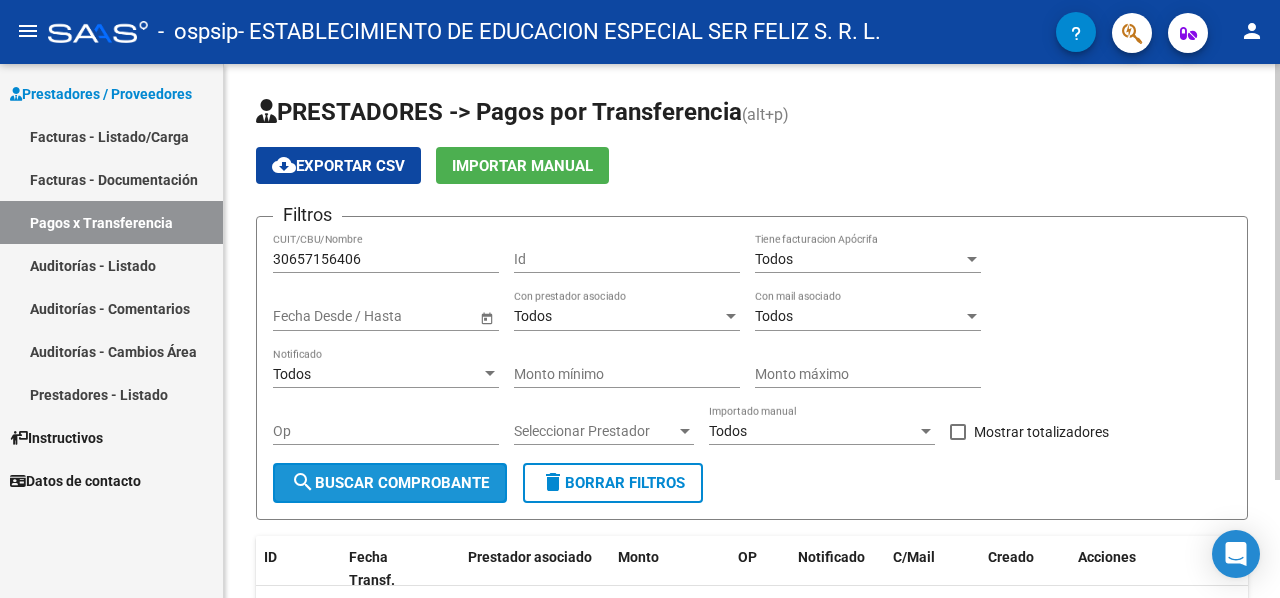 click on "search  Buscar Comprobante" 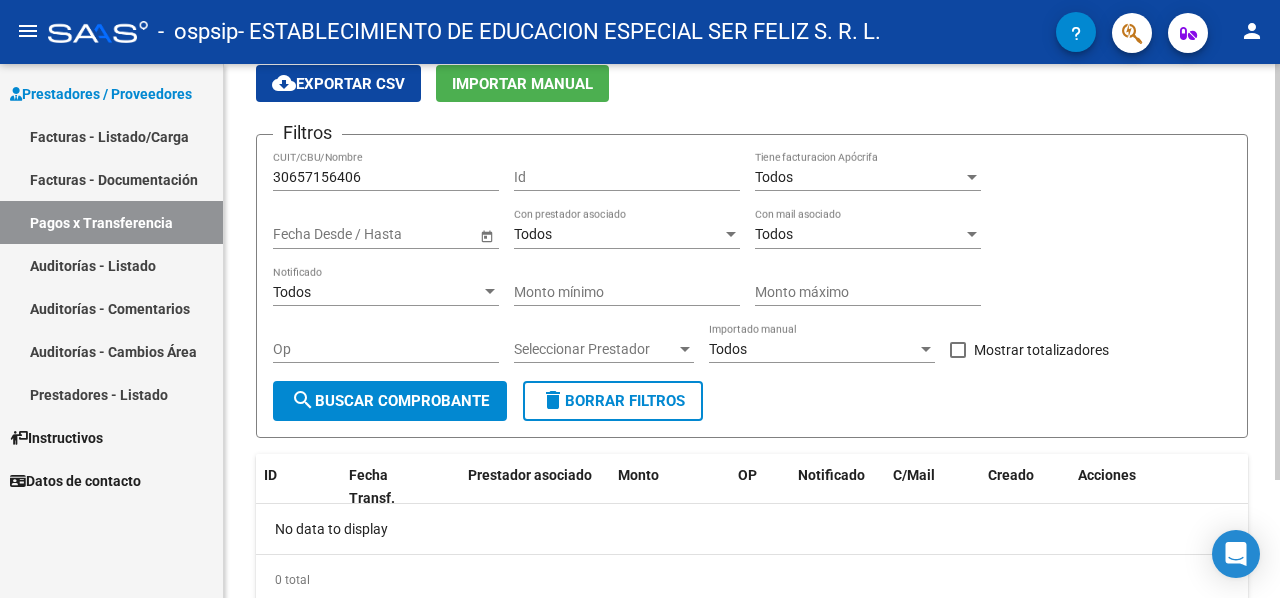 scroll, scrollTop: 151, scrollLeft: 0, axis: vertical 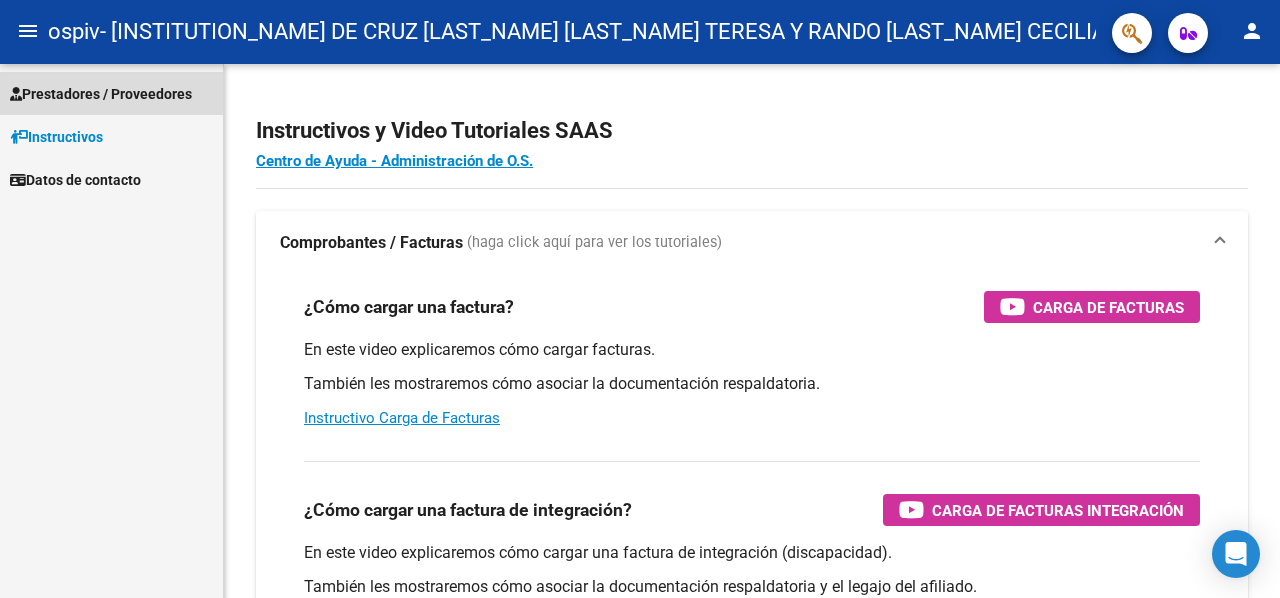 click on "Prestadores / Proveedores" at bounding box center [101, 94] 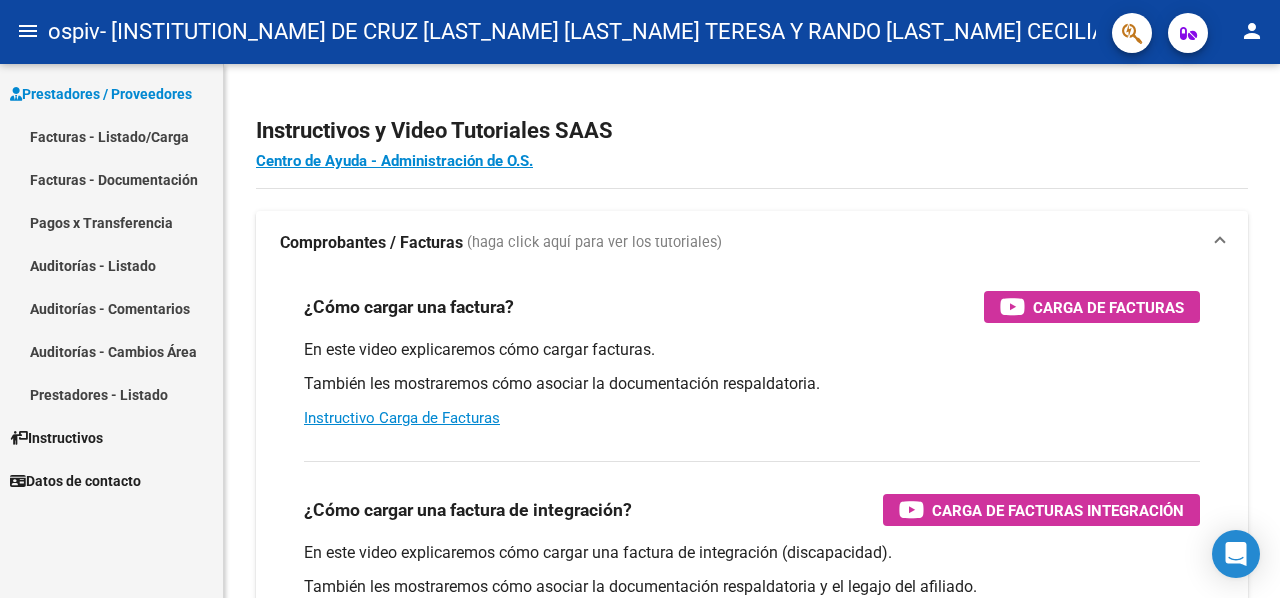 click on "Facturas - Listado/Carga" at bounding box center (111, 136) 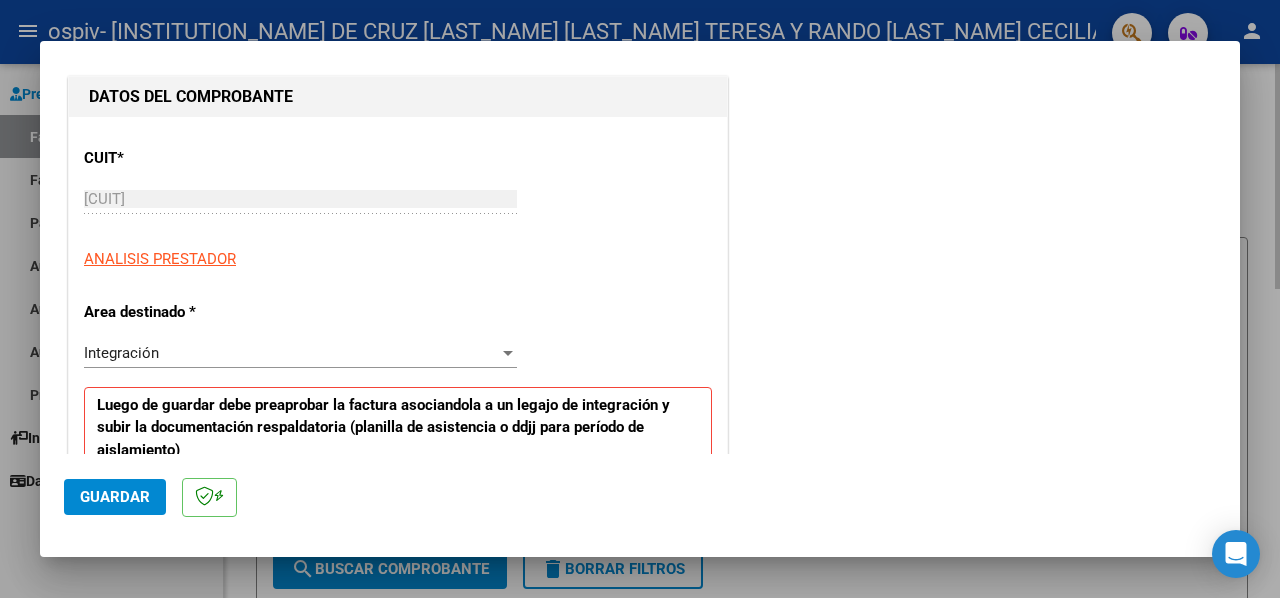 scroll, scrollTop: 200, scrollLeft: 0, axis: vertical 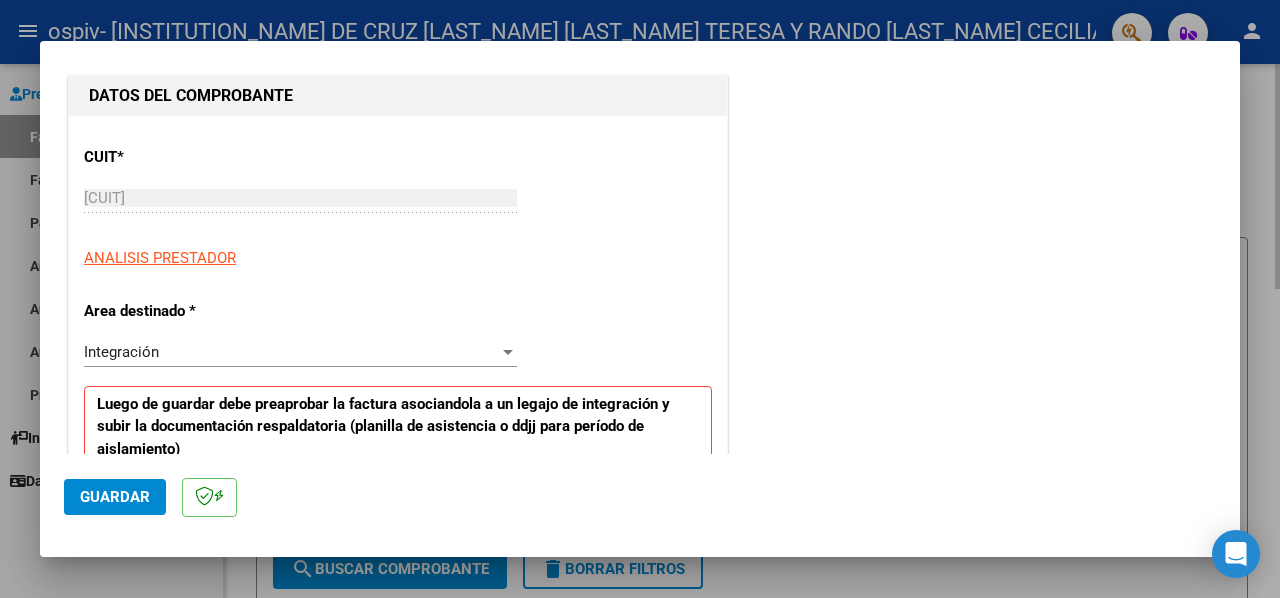 click on "Integración" at bounding box center [291, 352] 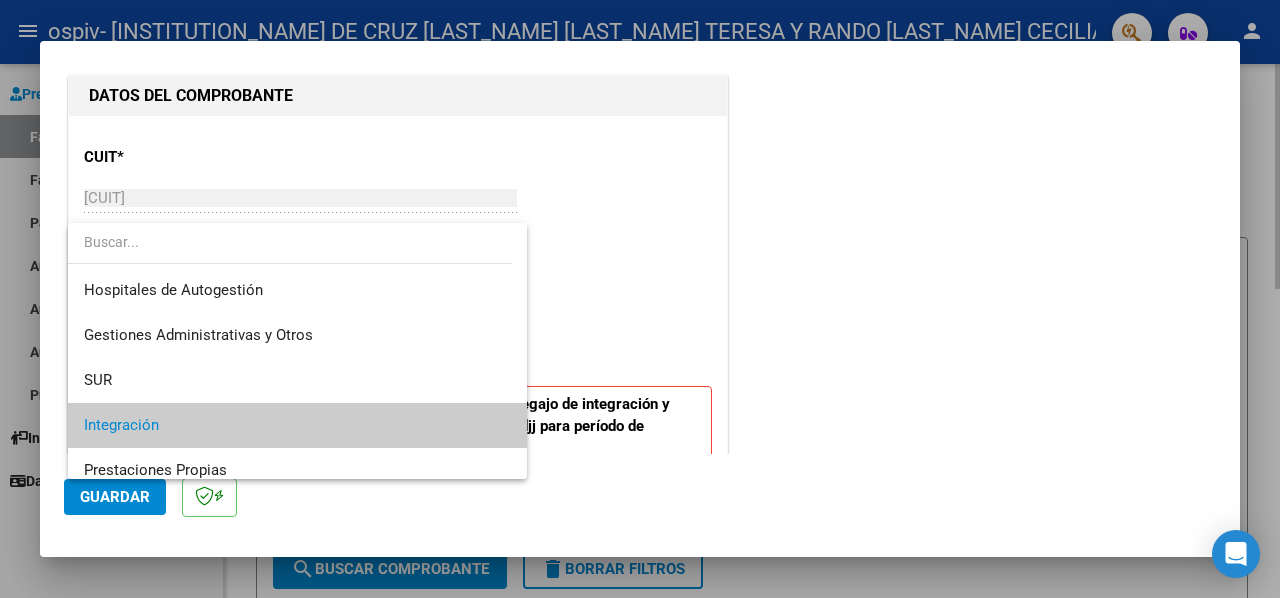 scroll, scrollTop: 74, scrollLeft: 0, axis: vertical 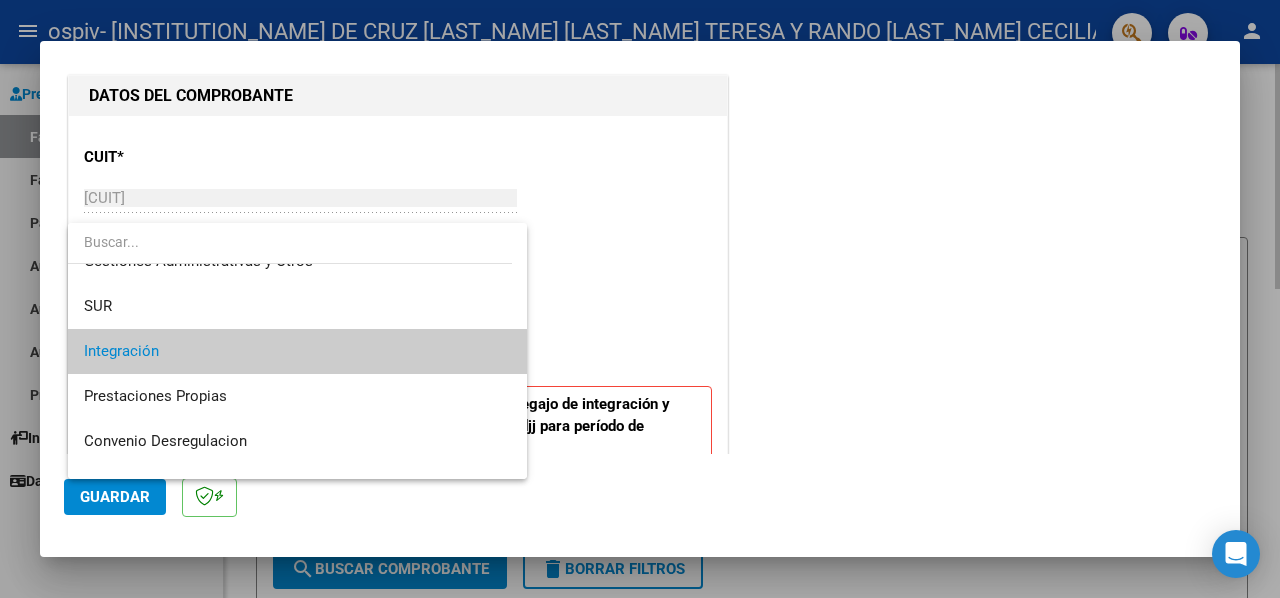 click at bounding box center (640, 299) 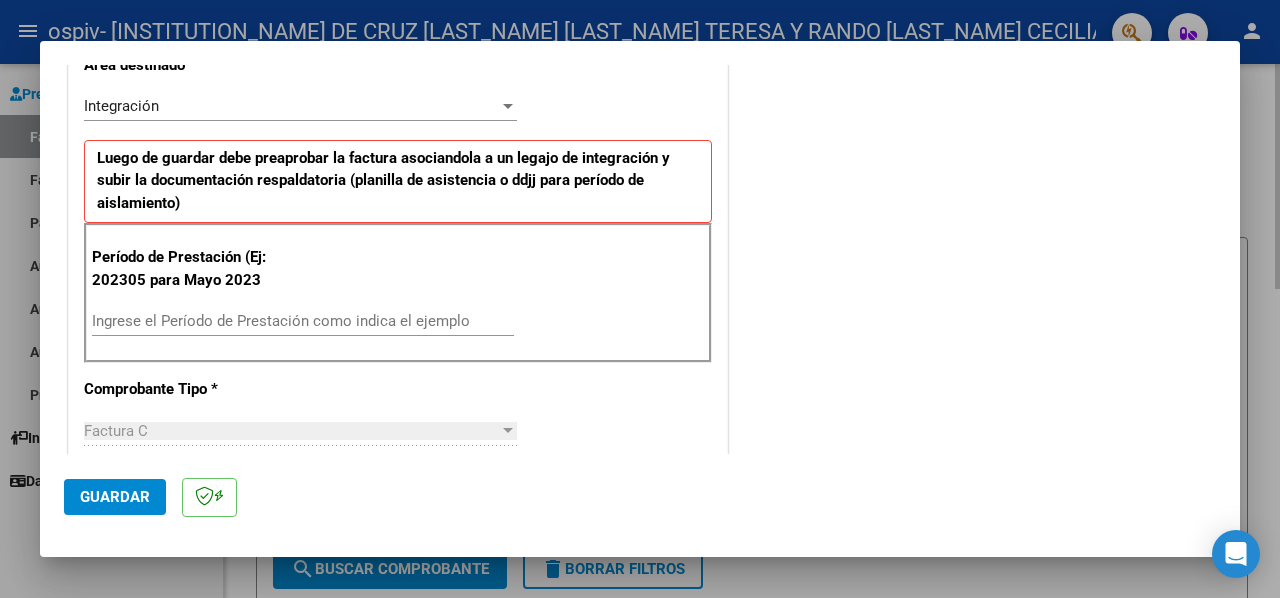 scroll, scrollTop: 500, scrollLeft: 0, axis: vertical 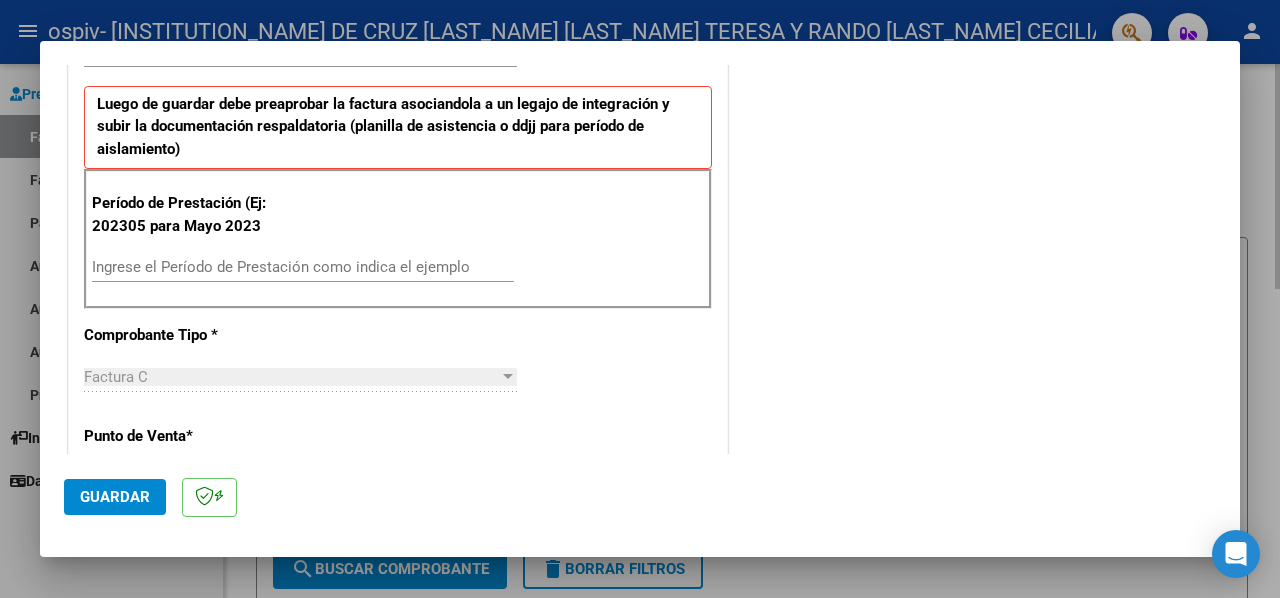 click on "Ingrese el Período de Prestación como indica el ejemplo" at bounding box center (303, 267) 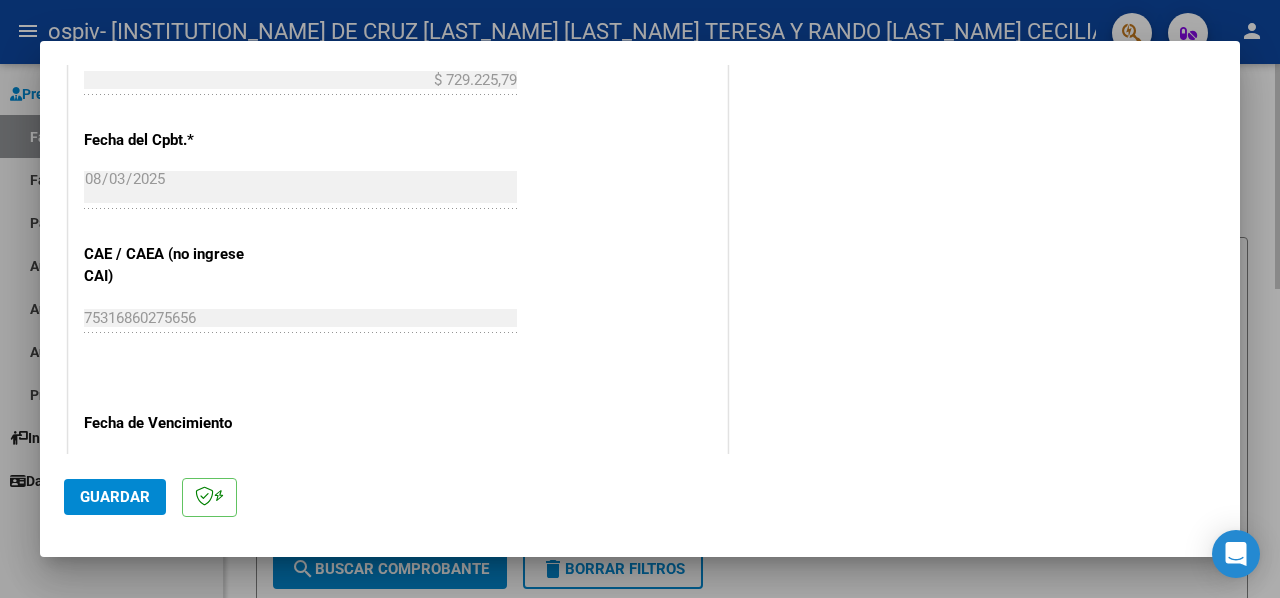 scroll, scrollTop: 1200, scrollLeft: 0, axis: vertical 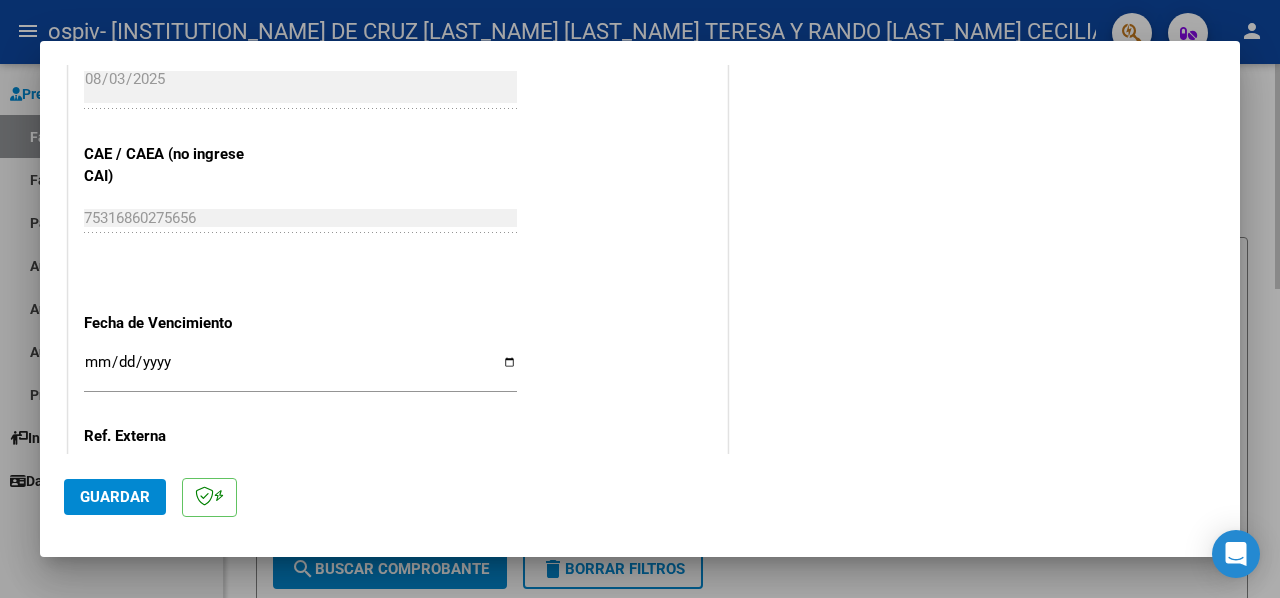 type on "202507" 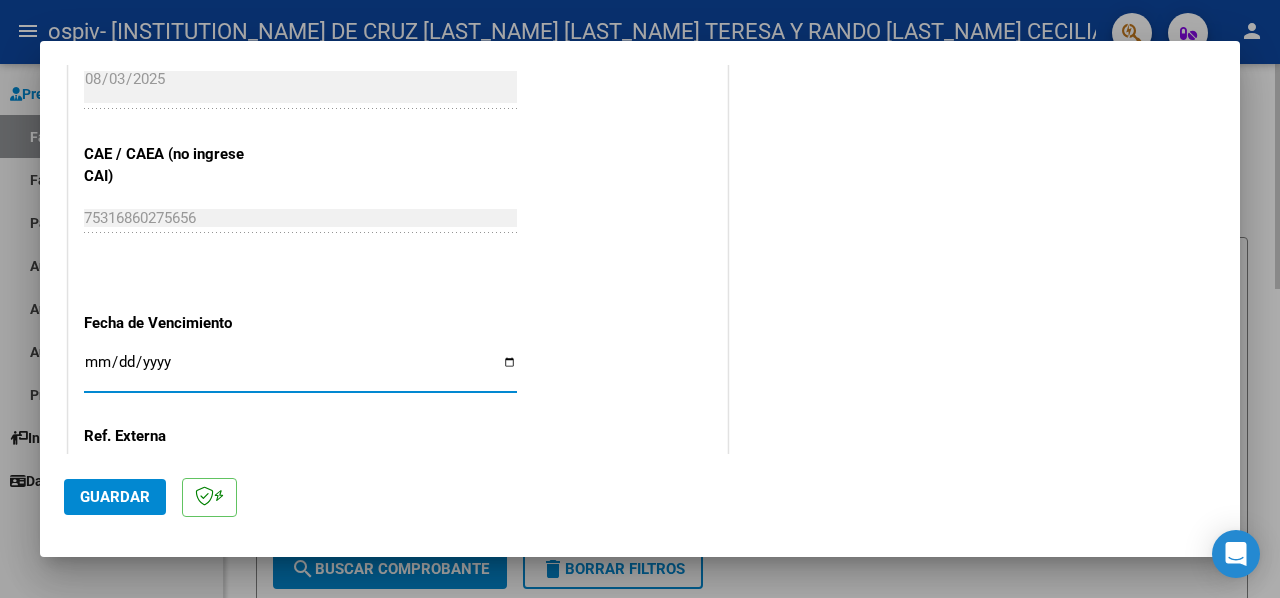 type on "[YEAR]-[MONTH]-[DATE]" 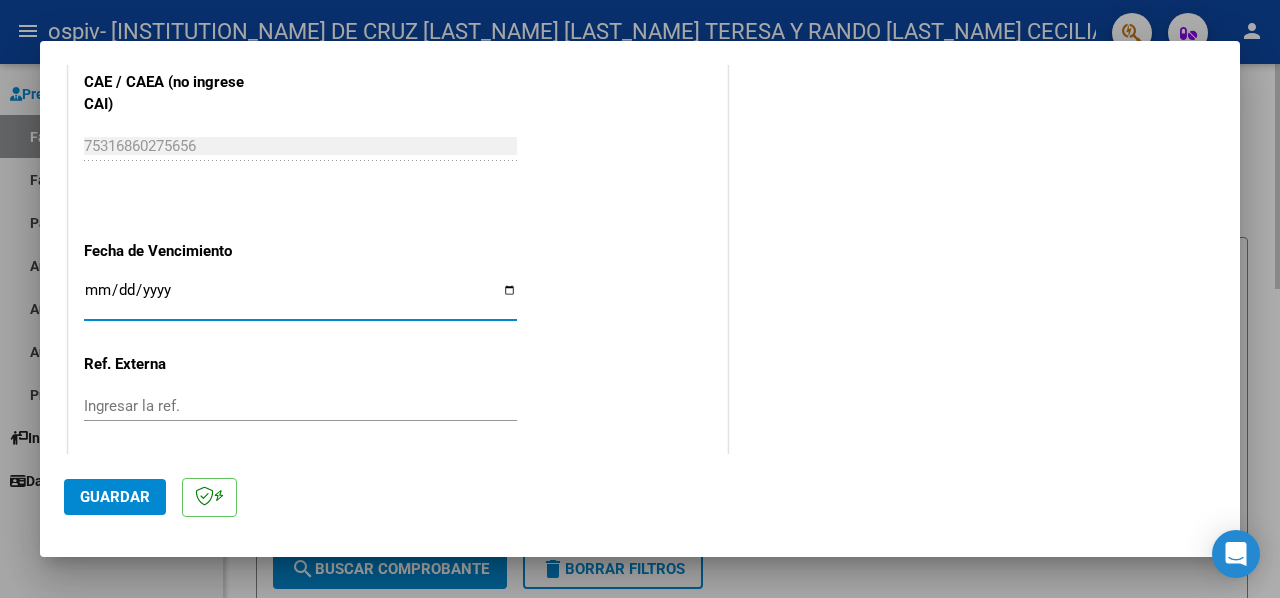 scroll, scrollTop: 1374, scrollLeft: 0, axis: vertical 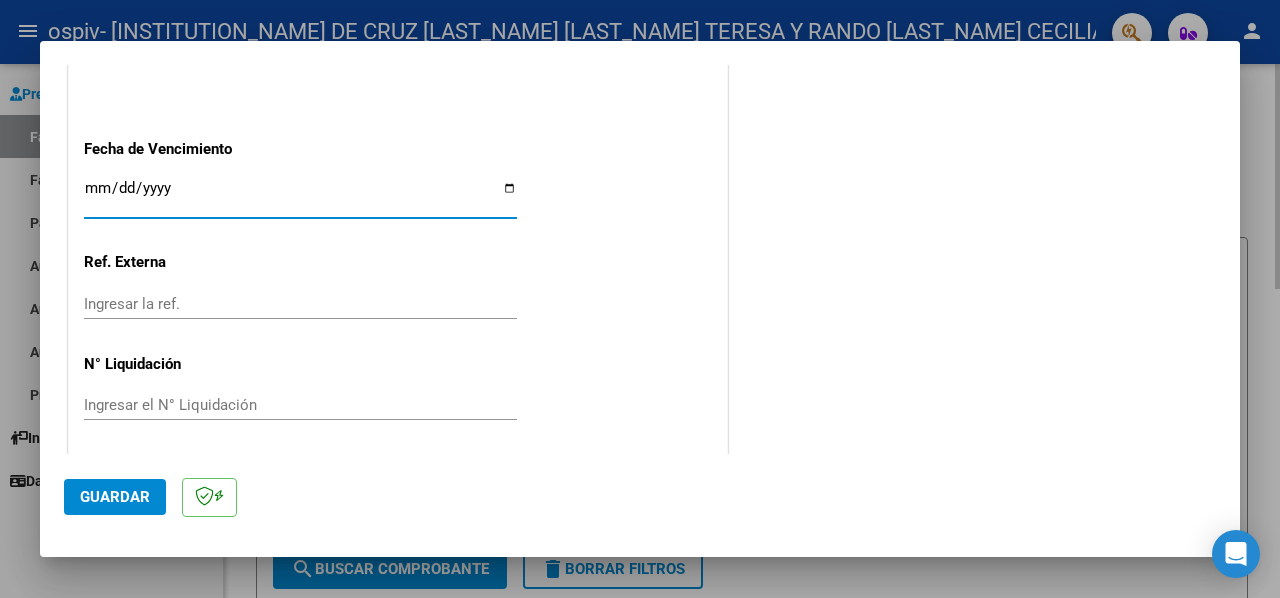 click on "Guardar" 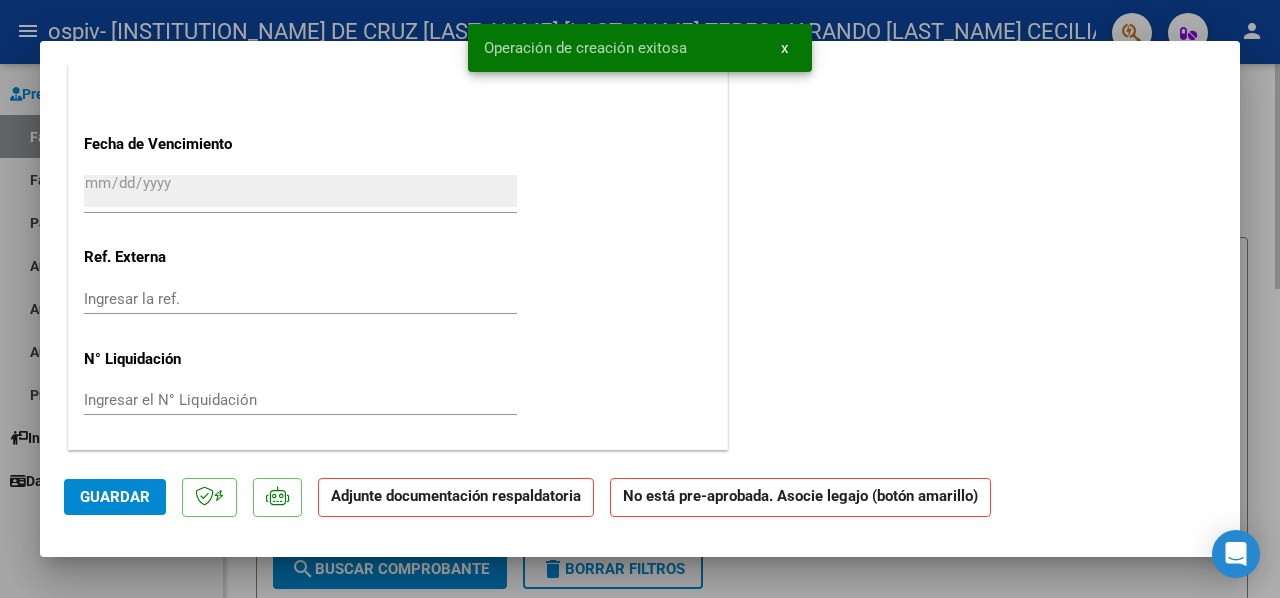scroll, scrollTop: 0, scrollLeft: 0, axis: both 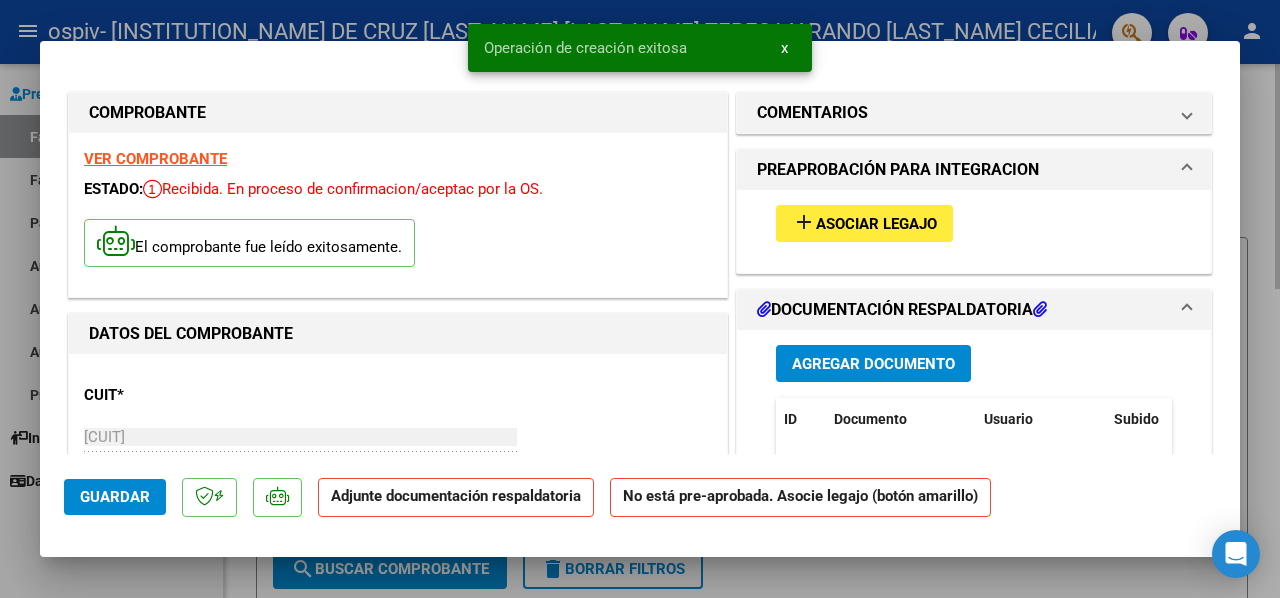 click on "Asociar Legajo" at bounding box center (876, 224) 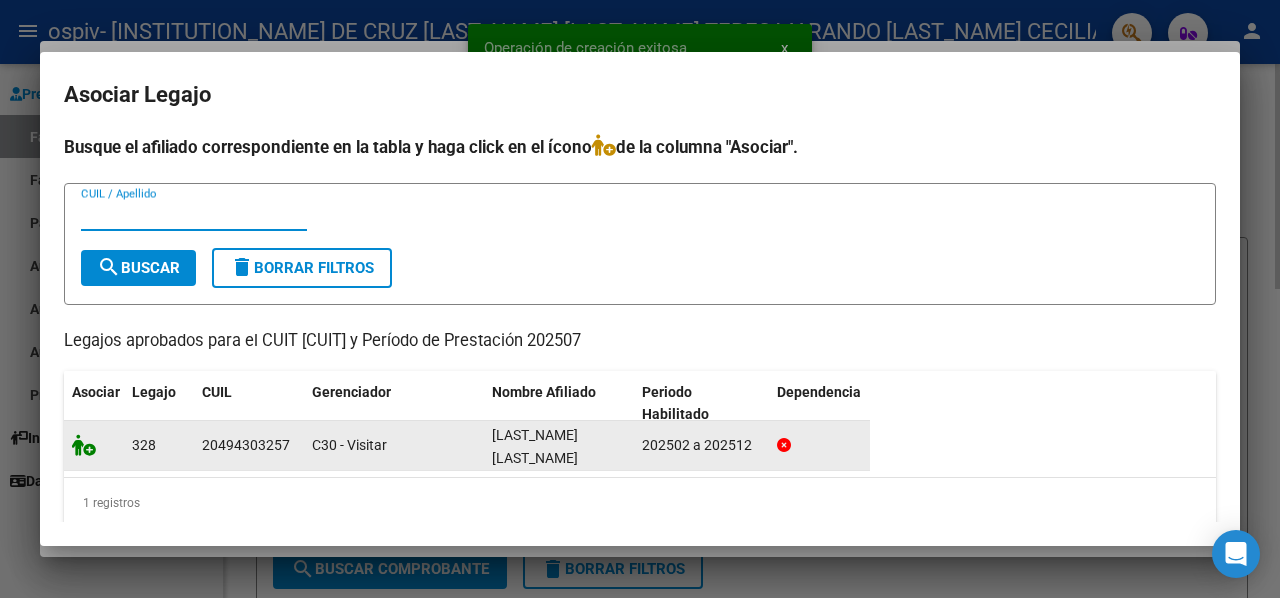 click 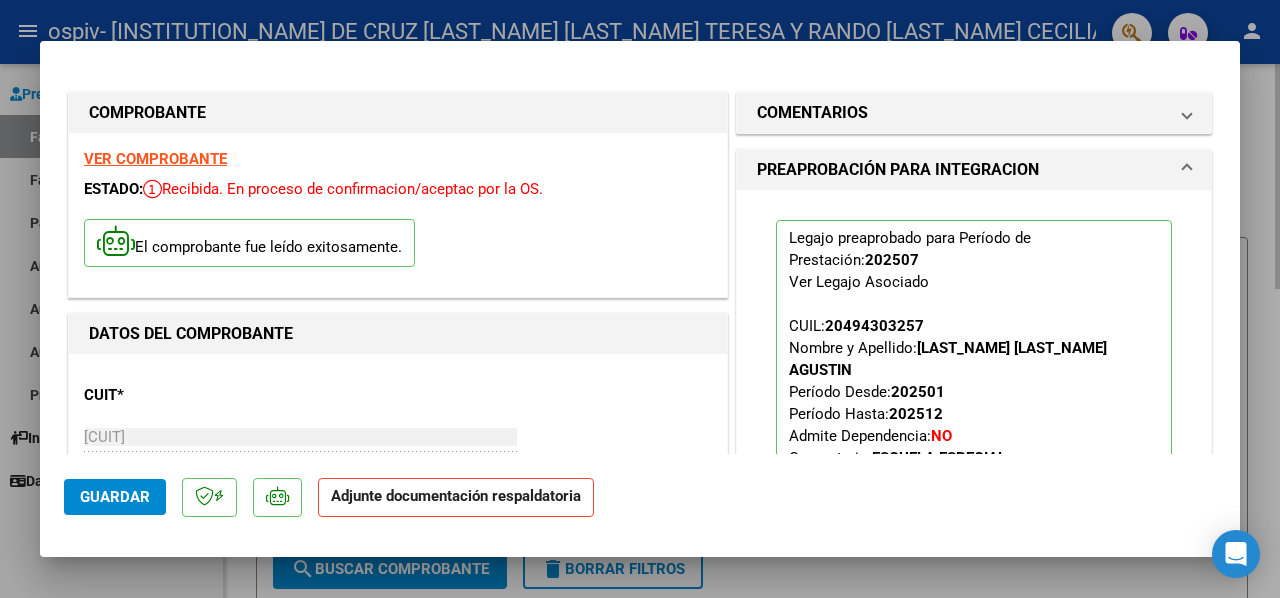 scroll, scrollTop: 400, scrollLeft: 0, axis: vertical 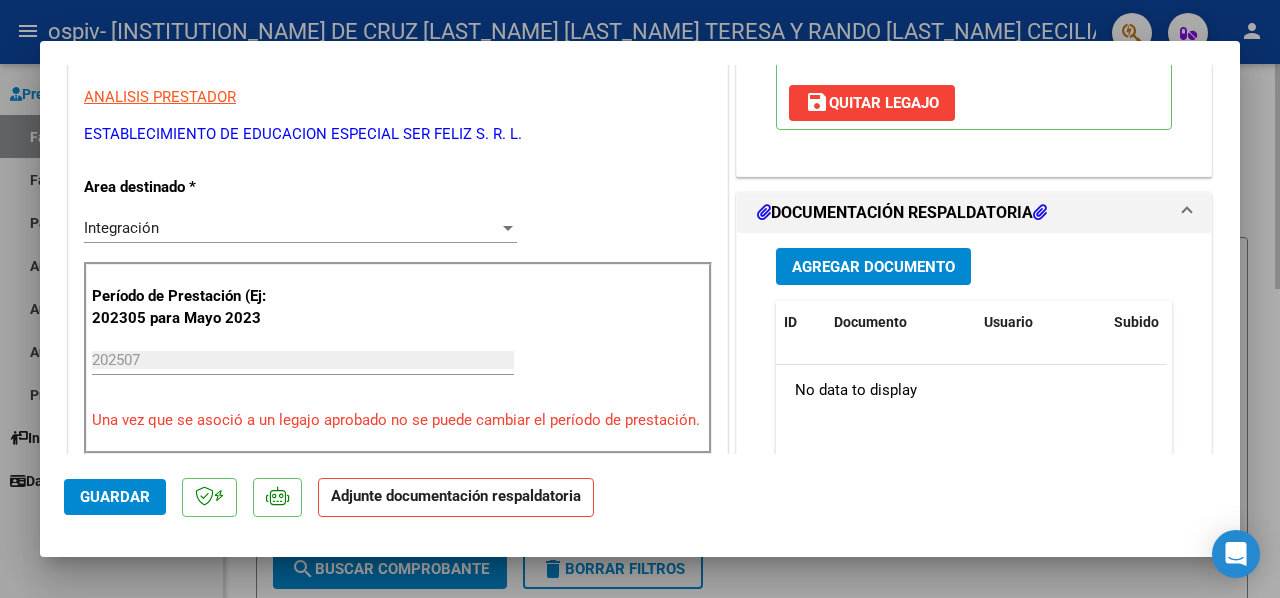 click on "Agregar Documento" at bounding box center (873, 267) 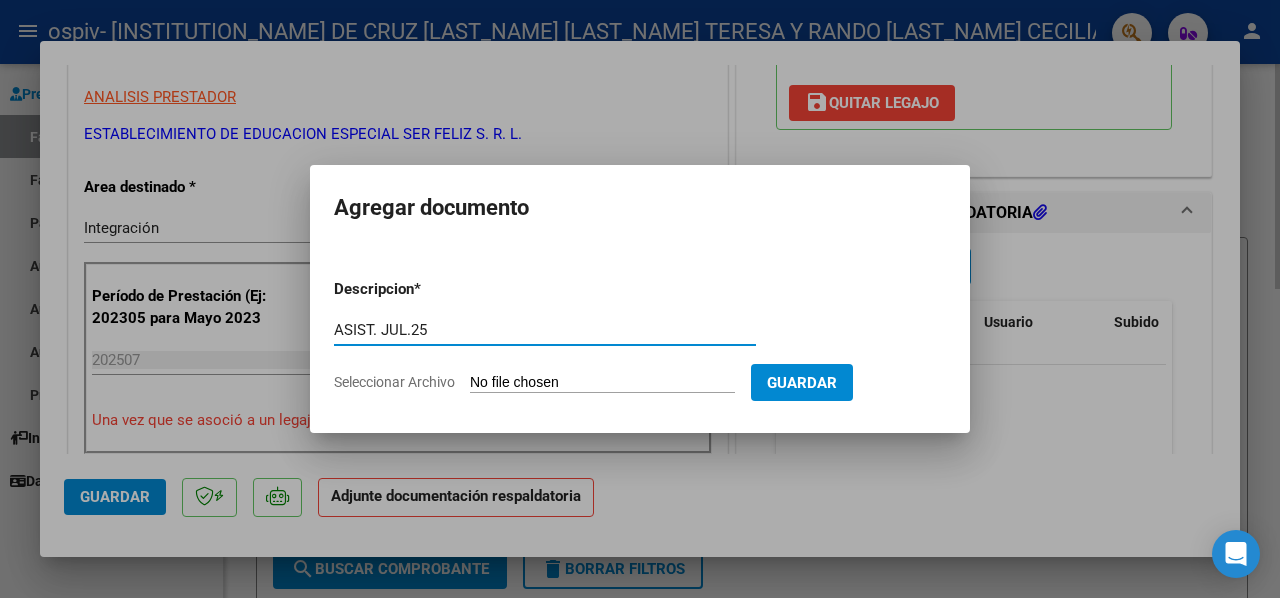 type on "ASIST. JUL.25" 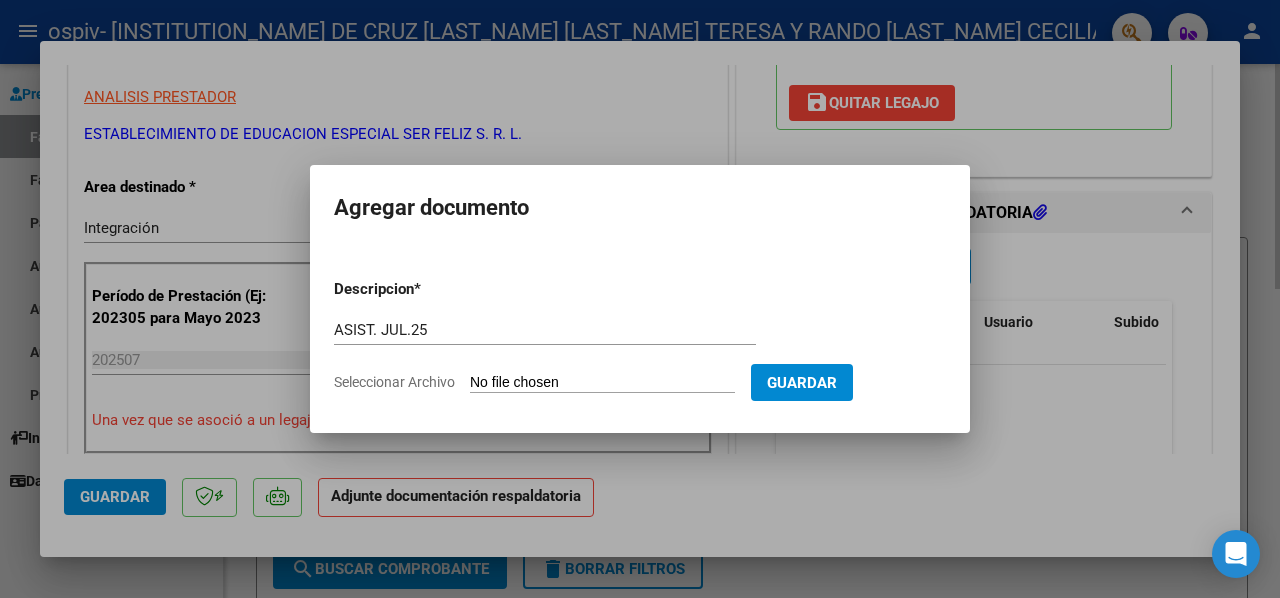 type on "C:\fakepath\[LAST_NAME] [LAST_NAME]- CONCU- [MONTH] 2025.pdf" 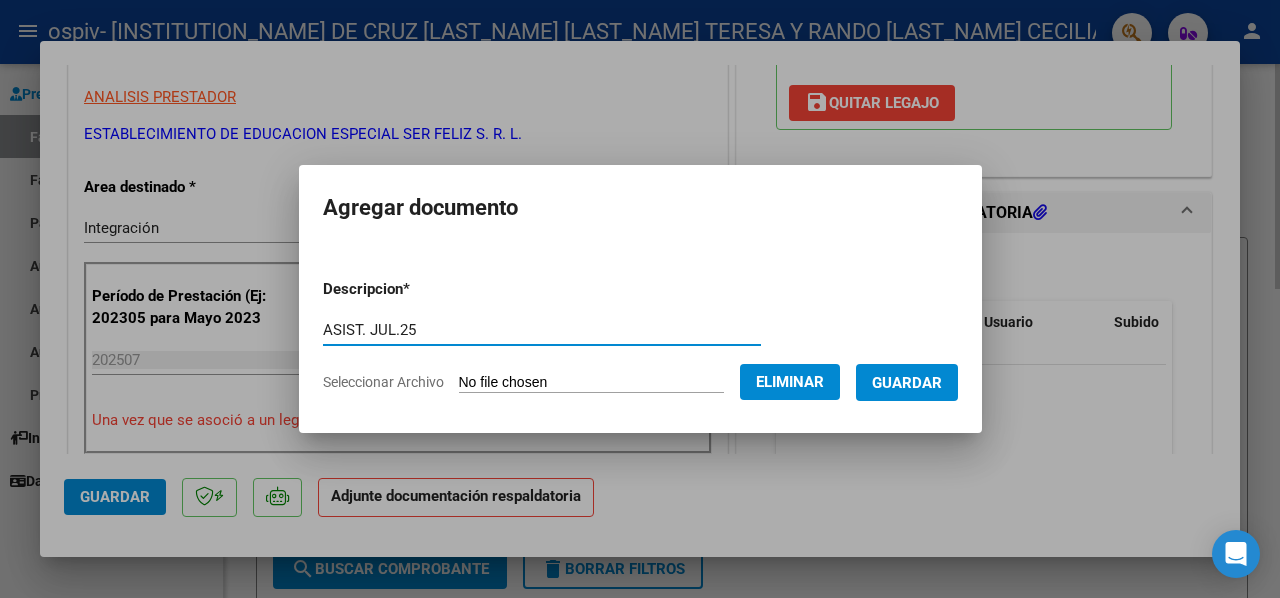 click on "Guardar" at bounding box center [907, 383] 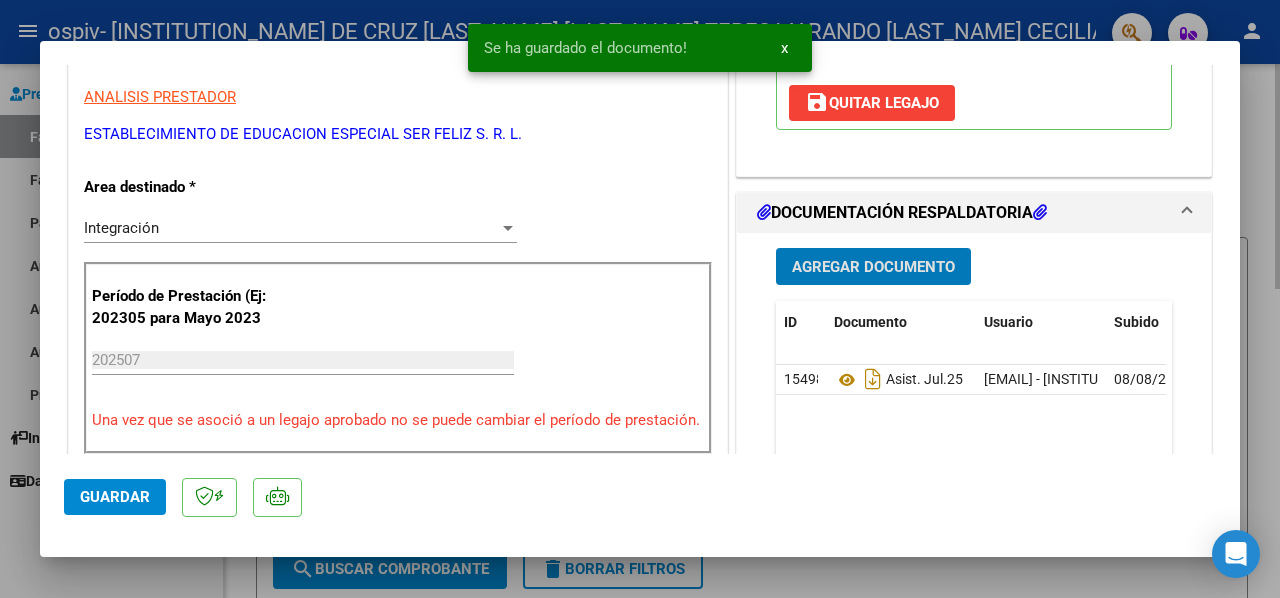 click on "Agregar Documento" at bounding box center (873, 267) 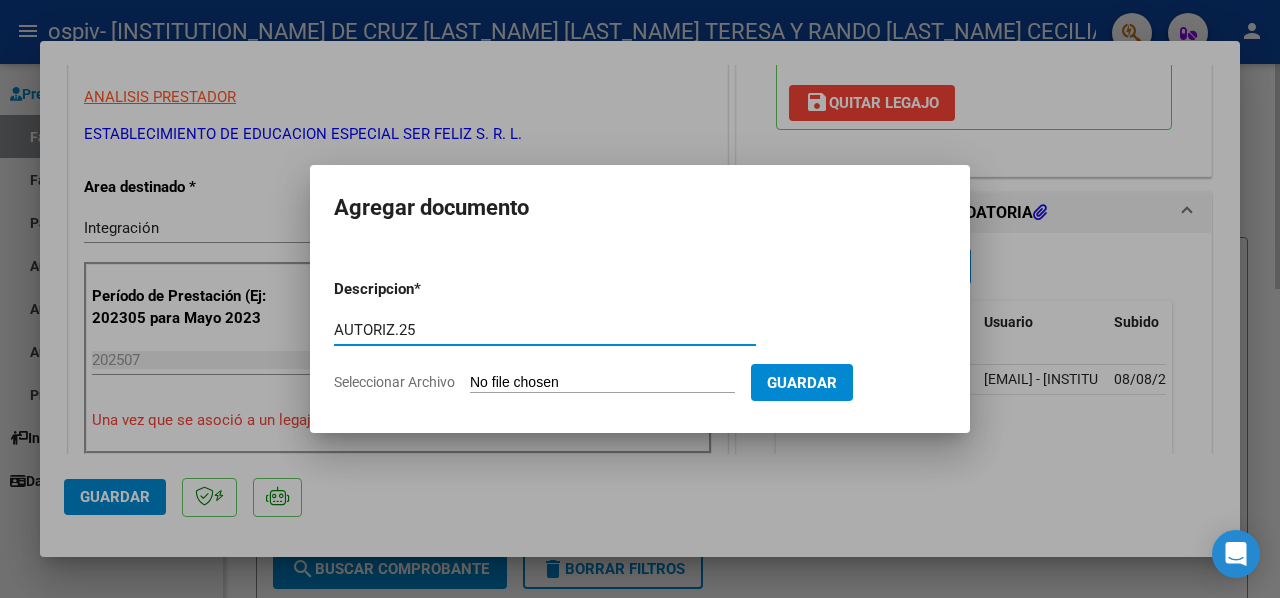 type on "AUTORIZ.25" 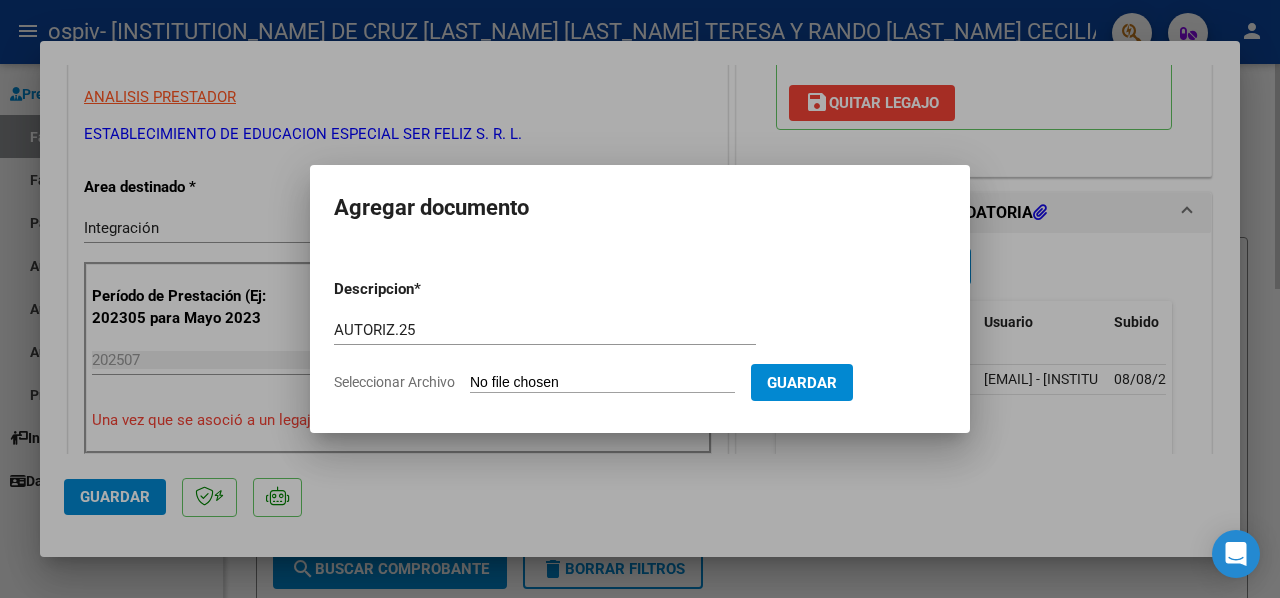 type on "C:\fakepath\[LAST_NAME] [LAST_NAME] AGUSTIN EP JD 2025.pdf" 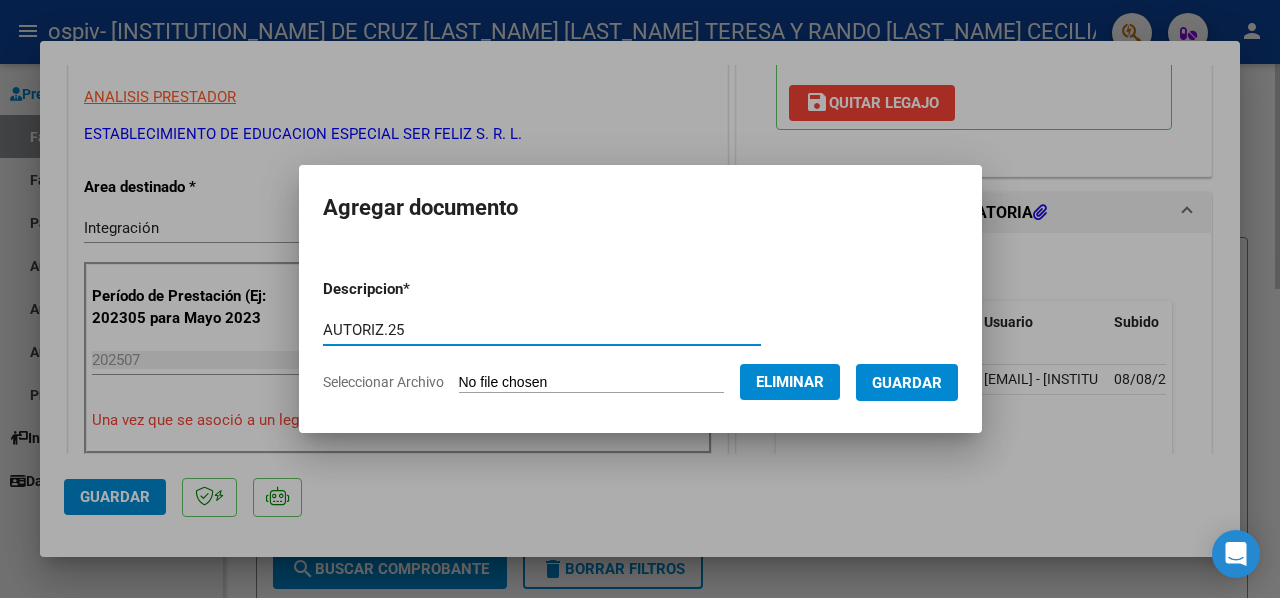 click on "Guardar" at bounding box center (907, 383) 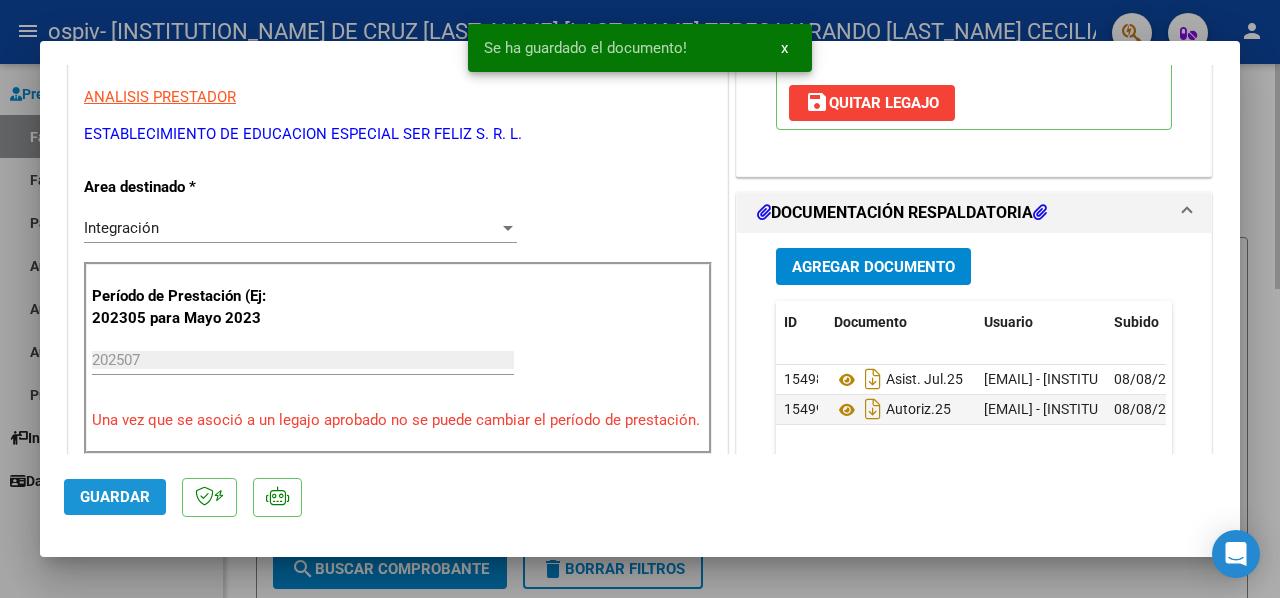 click on "Guardar" 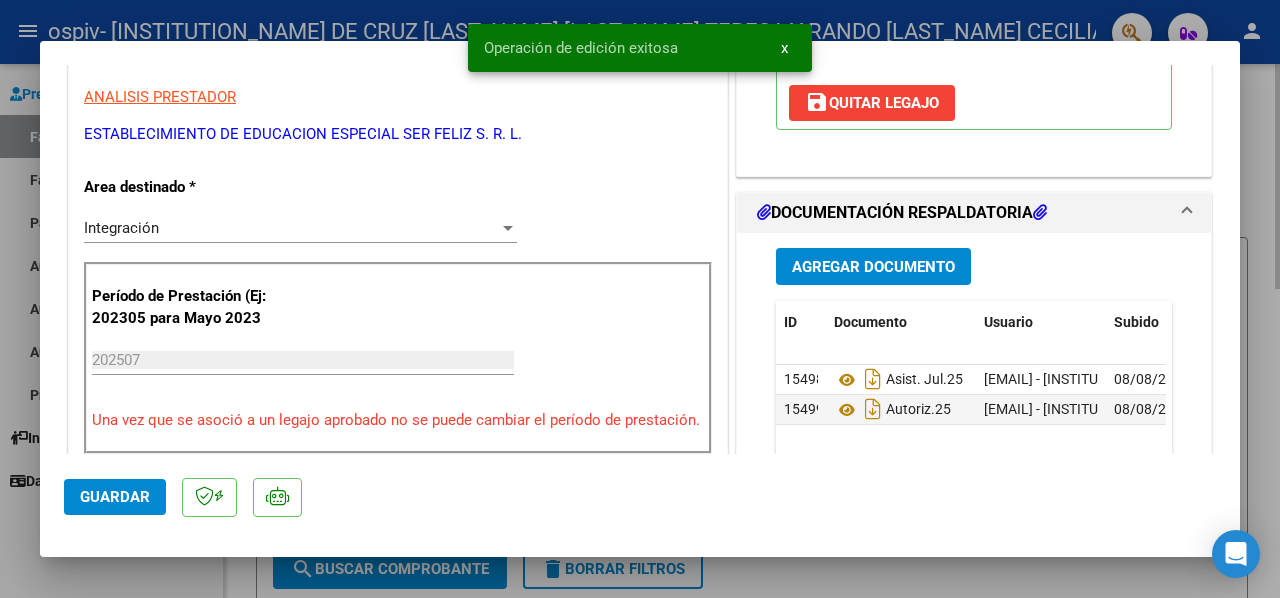 click at bounding box center [640, 299] 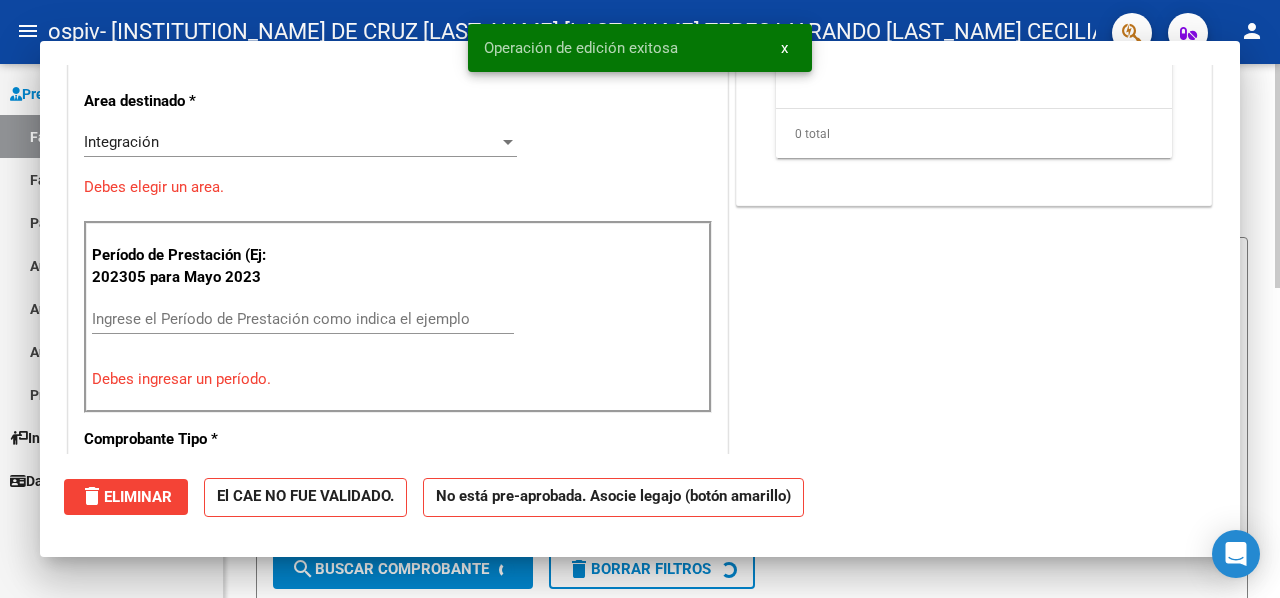 scroll, scrollTop: 0, scrollLeft: 0, axis: both 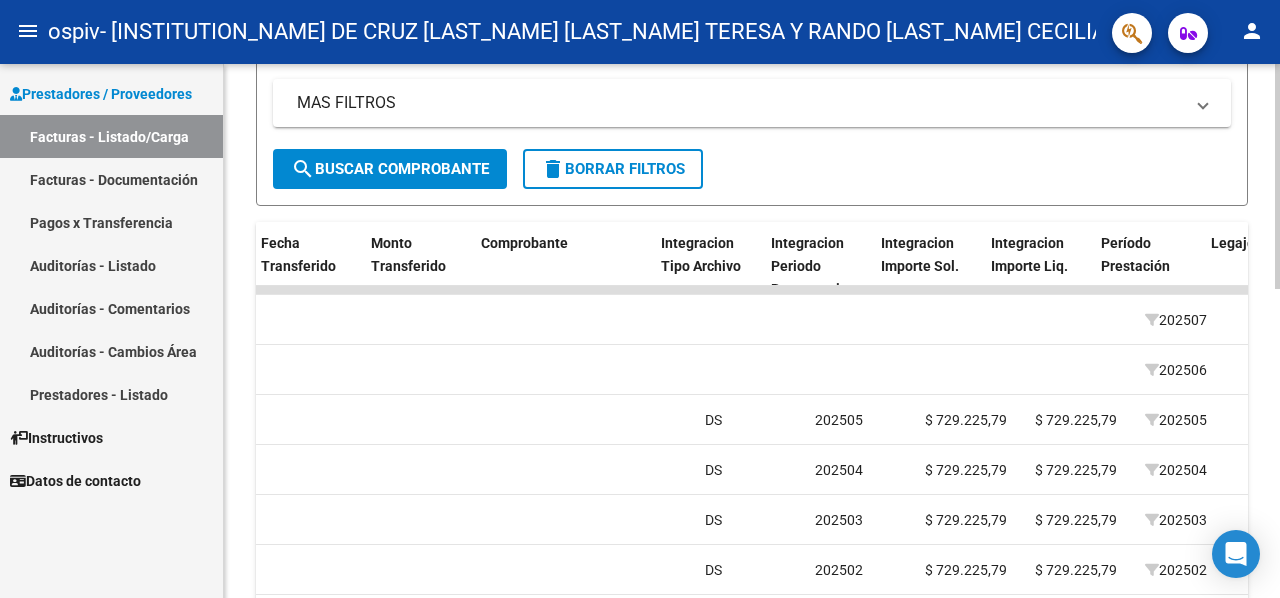 drag, startPoint x: 1230, startPoint y: 374, endPoint x: 1274, endPoint y: 379, distance: 44.28318 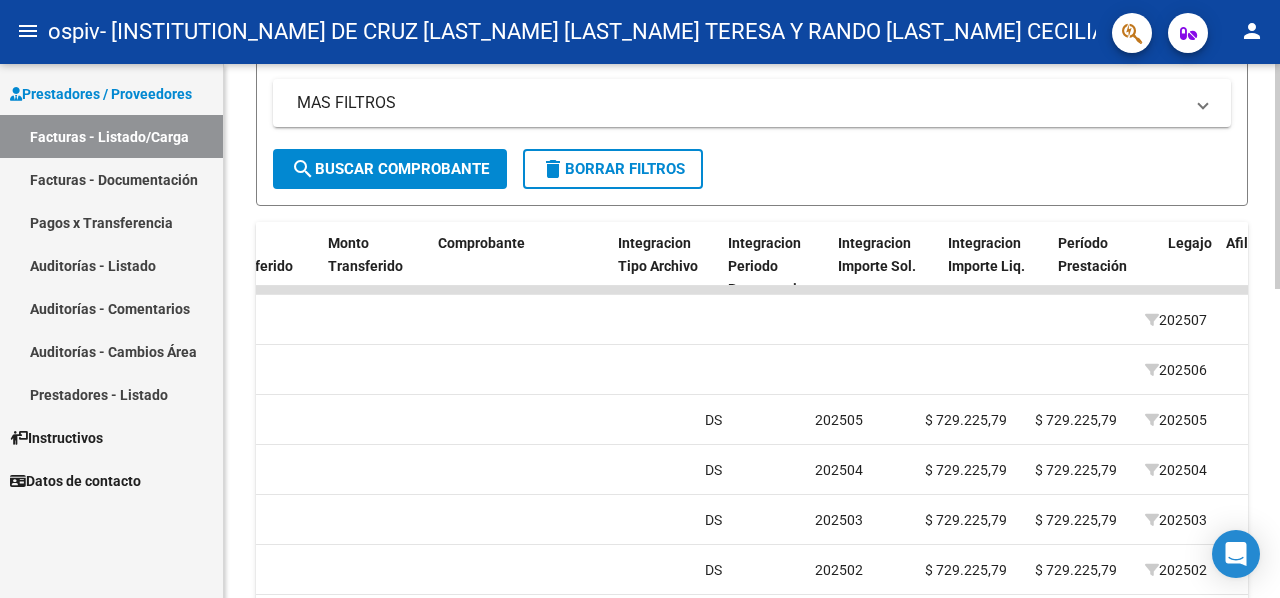 scroll, scrollTop: 0, scrollLeft: 1804, axis: horizontal 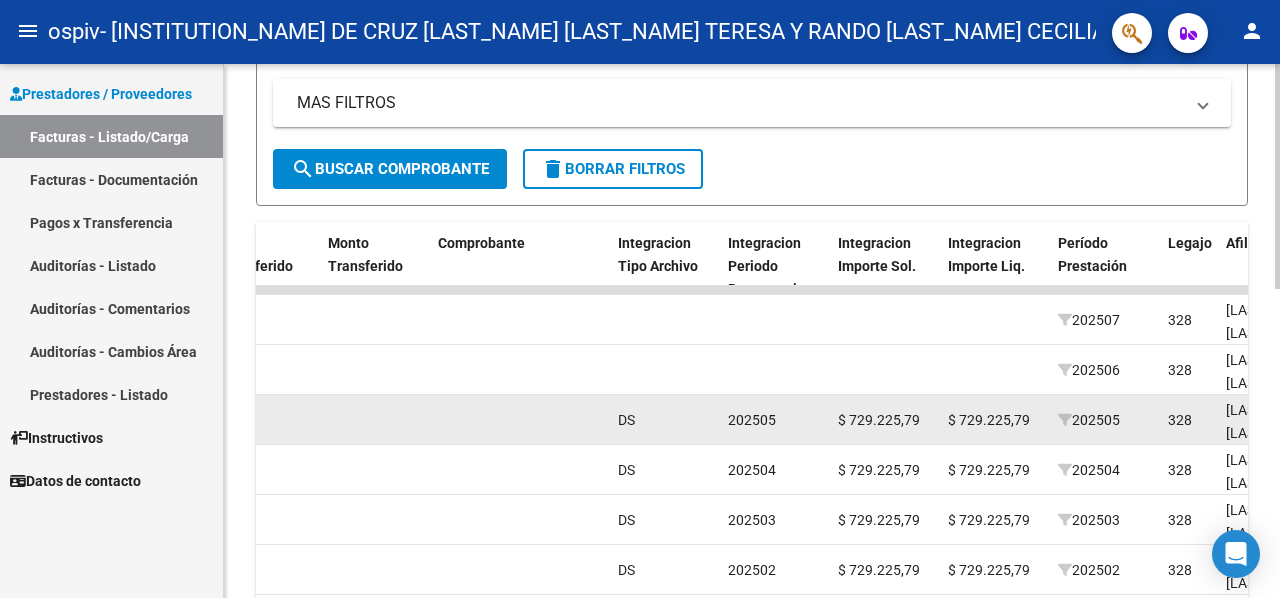 click on "202505" 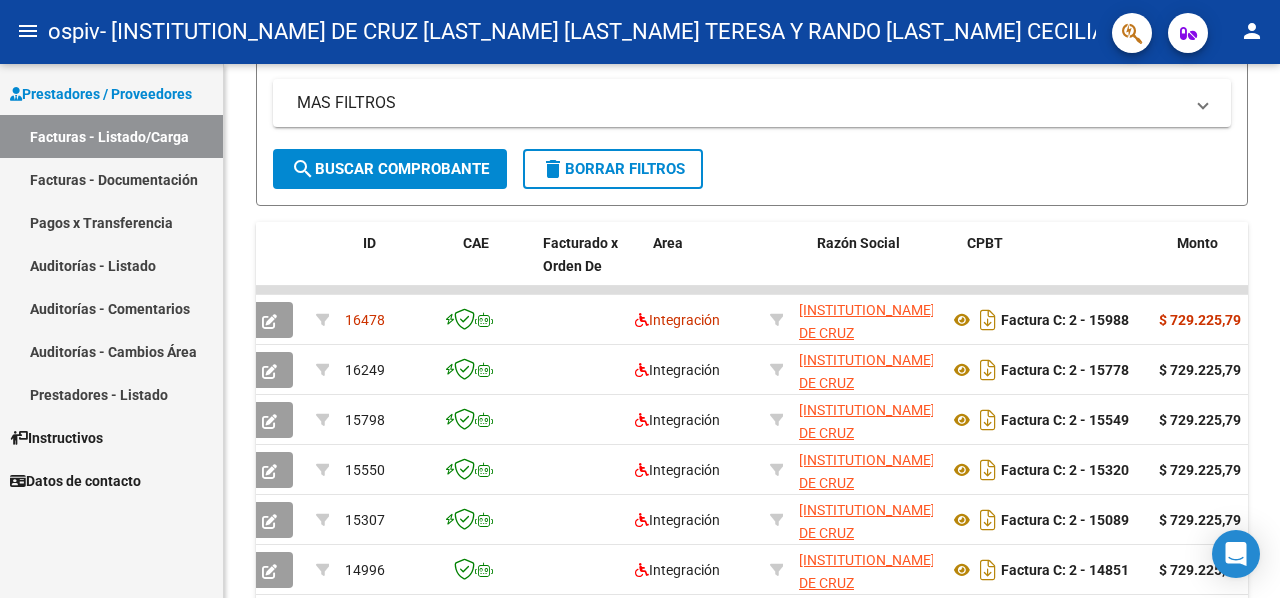 scroll, scrollTop: 0, scrollLeft: 0, axis: both 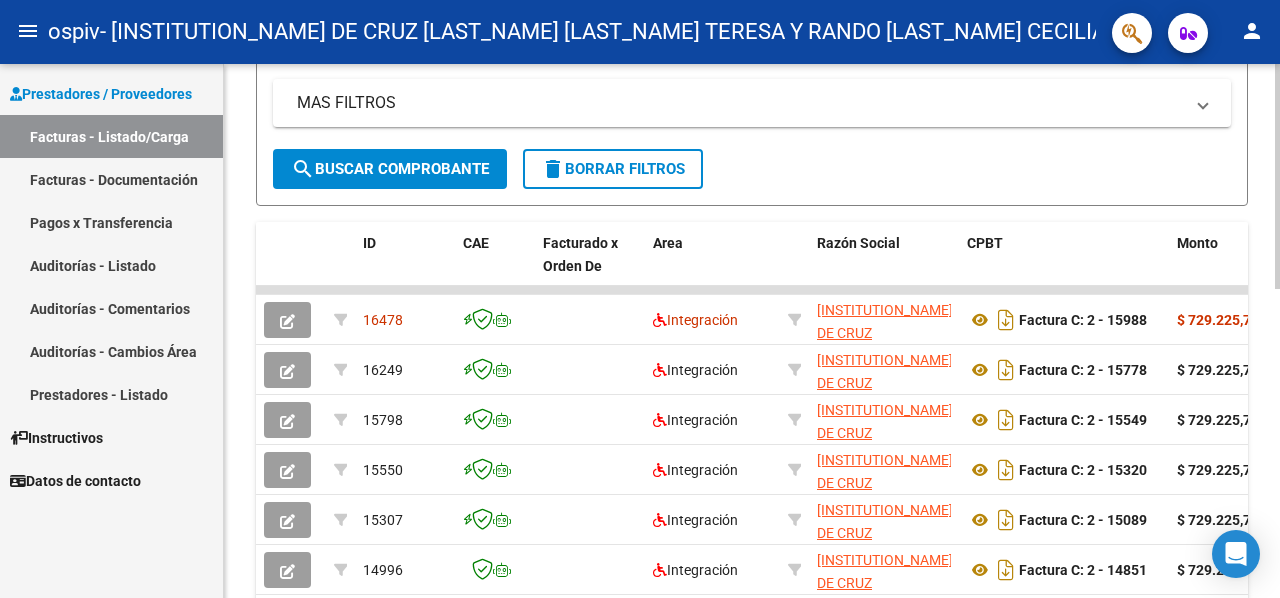 drag, startPoint x: 1115, startPoint y: 422, endPoint x: 248, endPoint y: 457, distance: 867.7062 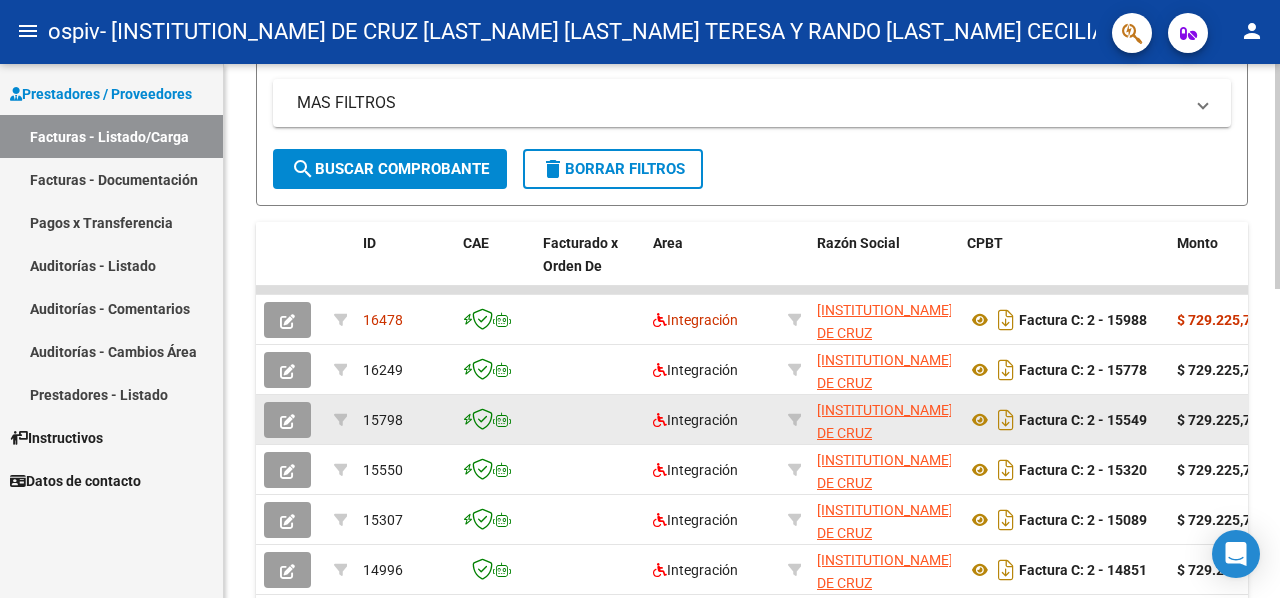 click 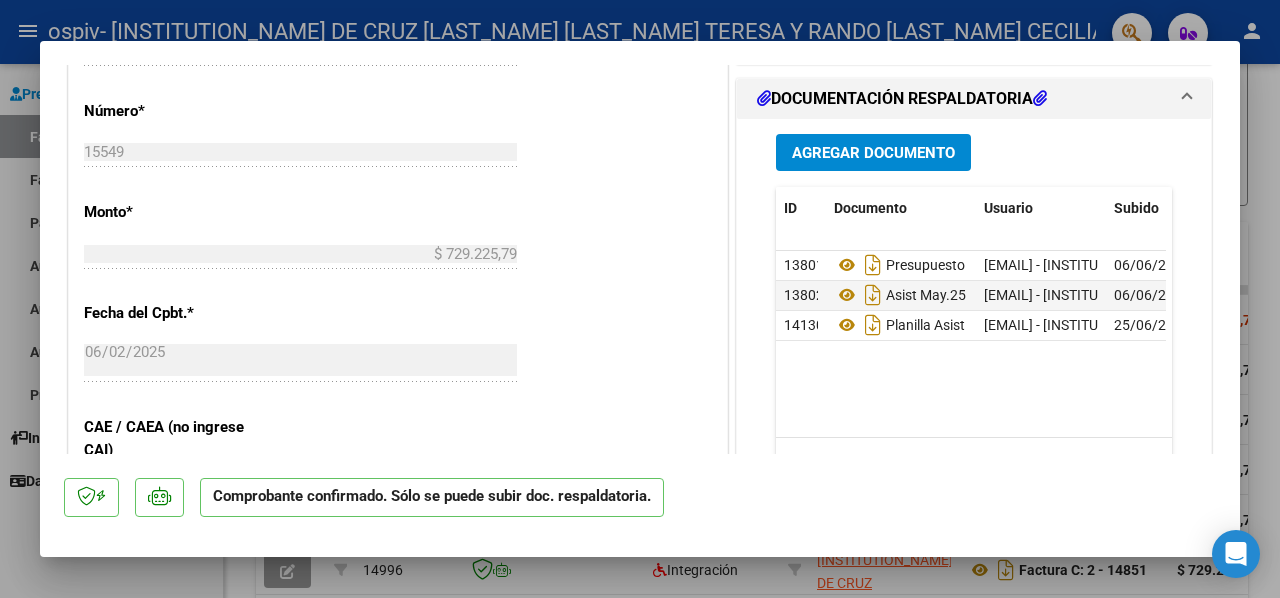 scroll, scrollTop: 1100, scrollLeft: 0, axis: vertical 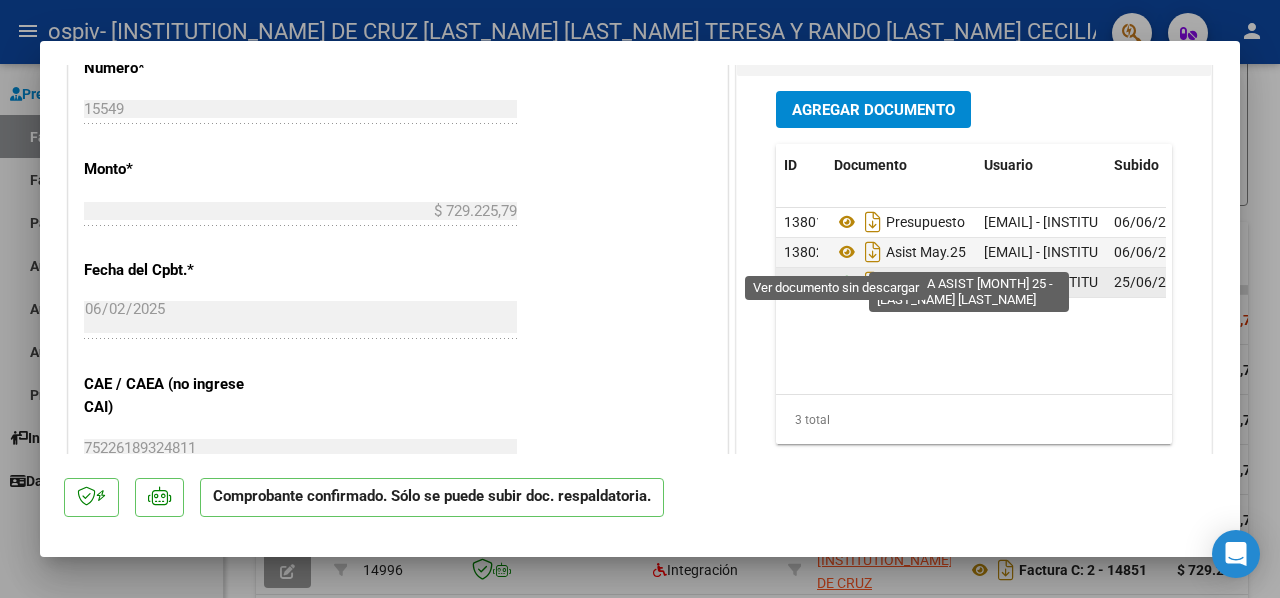 click 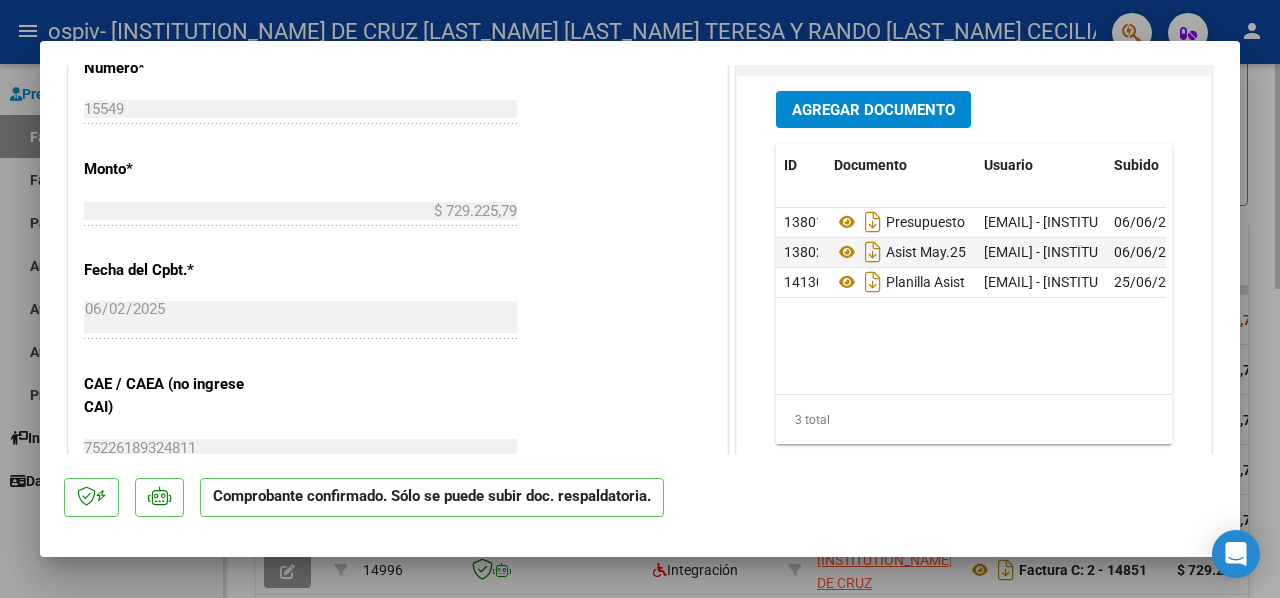click at bounding box center [640, 299] 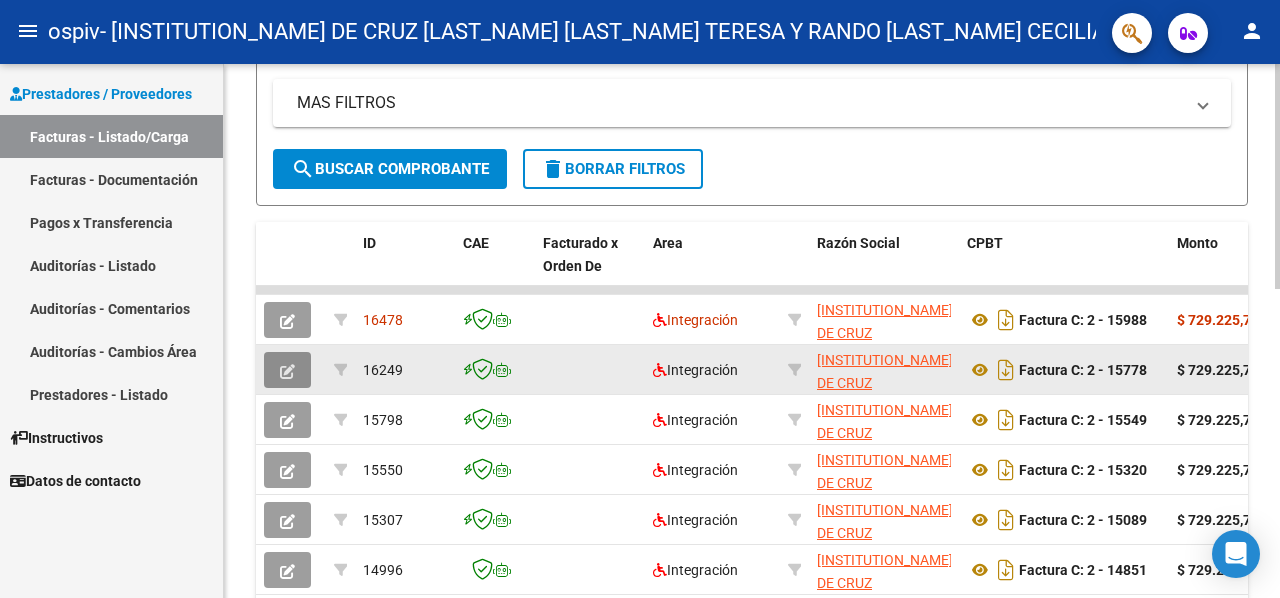 click 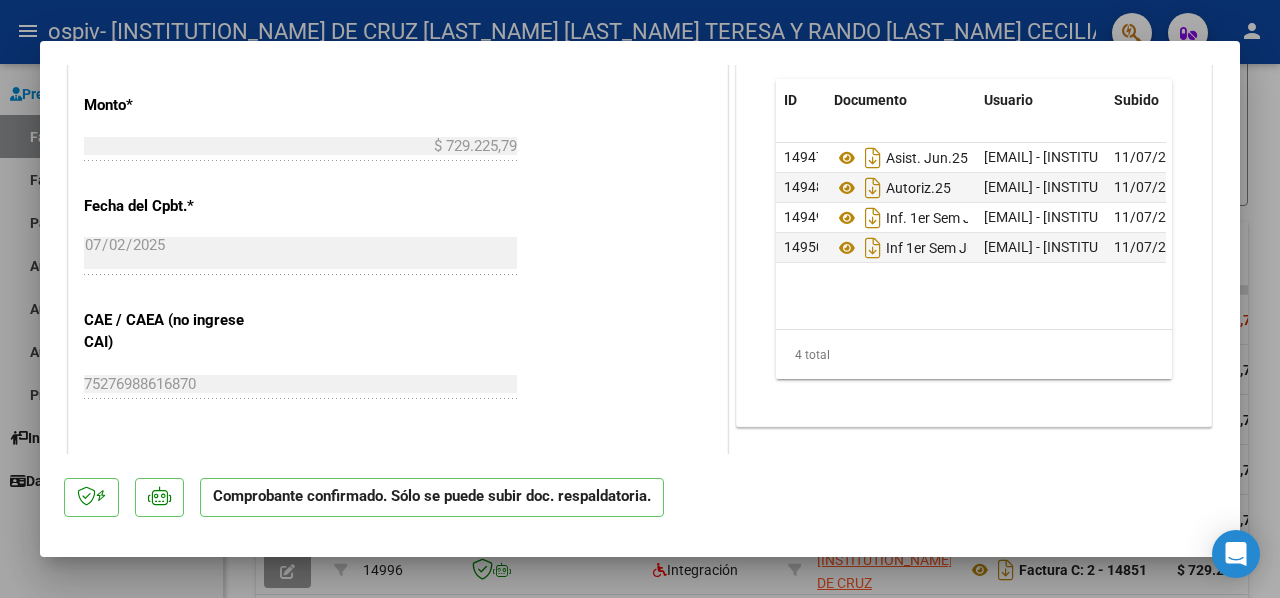 scroll, scrollTop: 900, scrollLeft: 0, axis: vertical 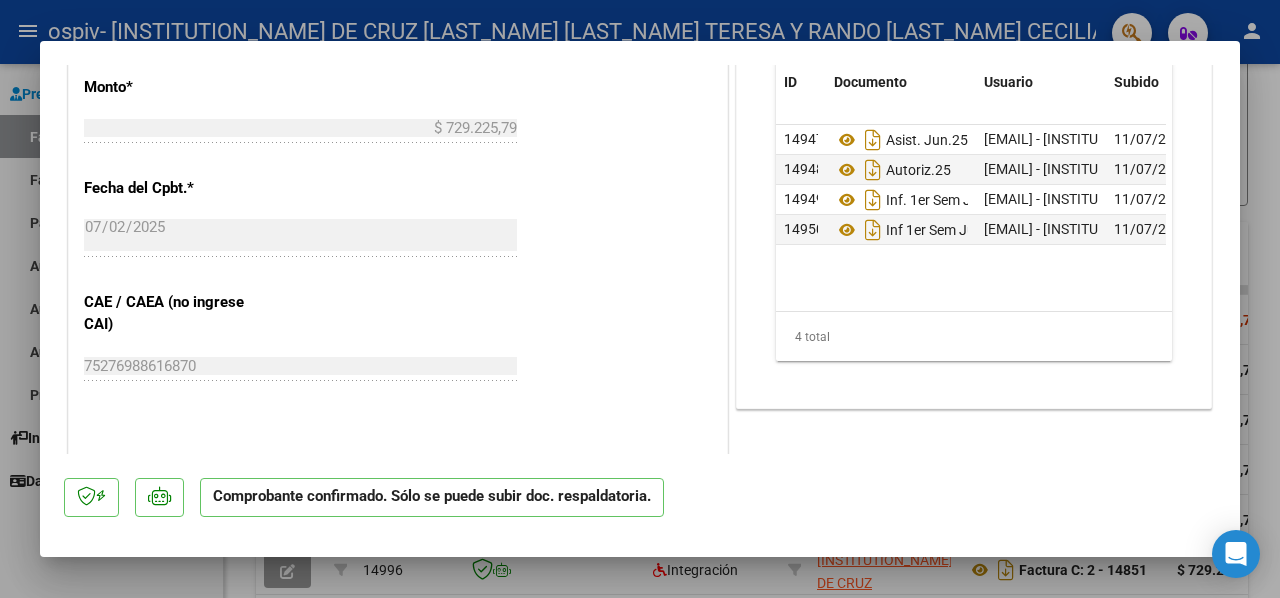 click at bounding box center (640, 299) 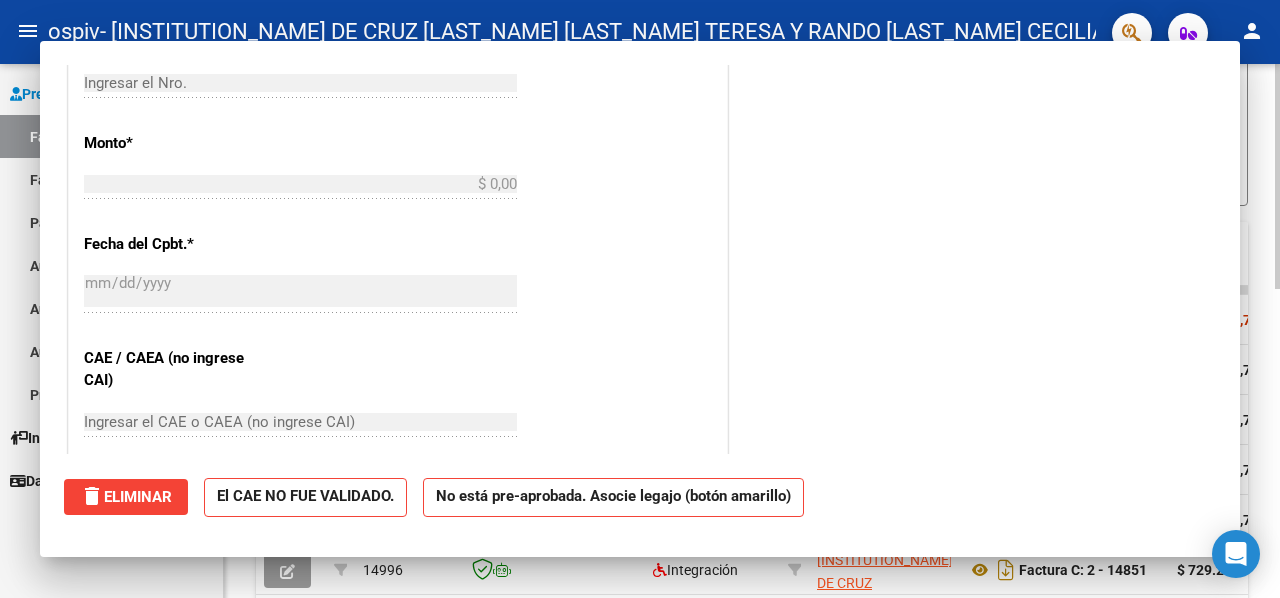 scroll, scrollTop: 0, scrollLeft: 0, axis: both 